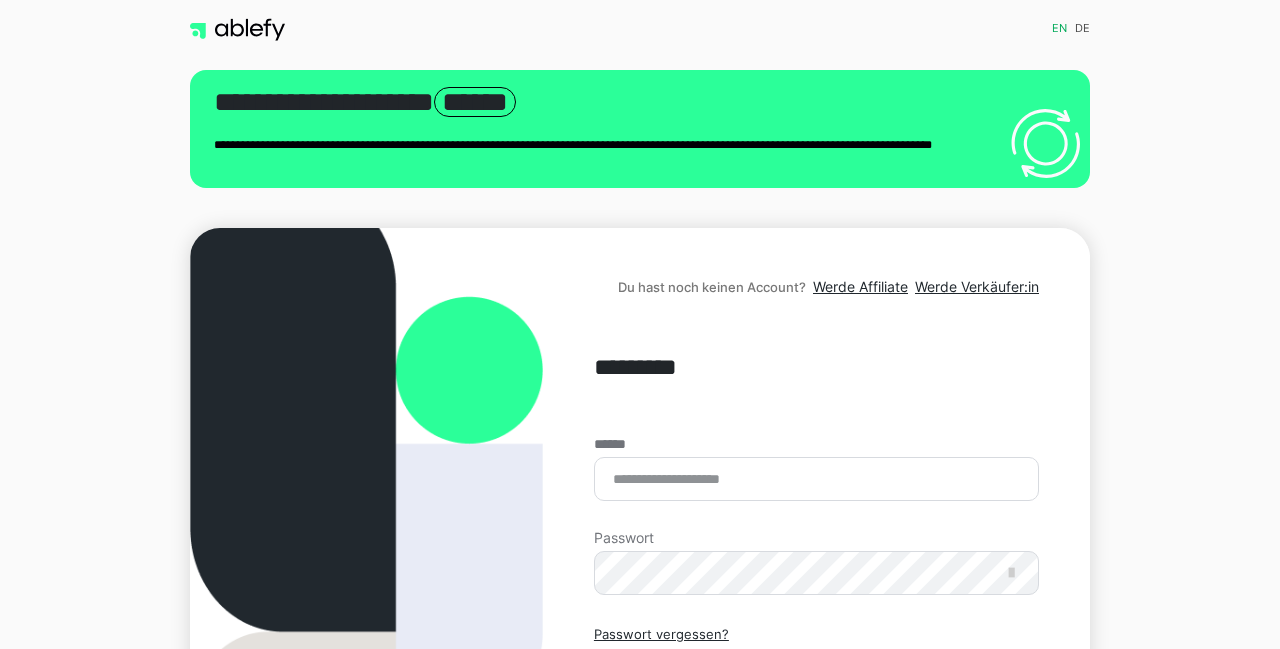 scroll, scrollTop: 0, scrollLeft: 0, axis: both 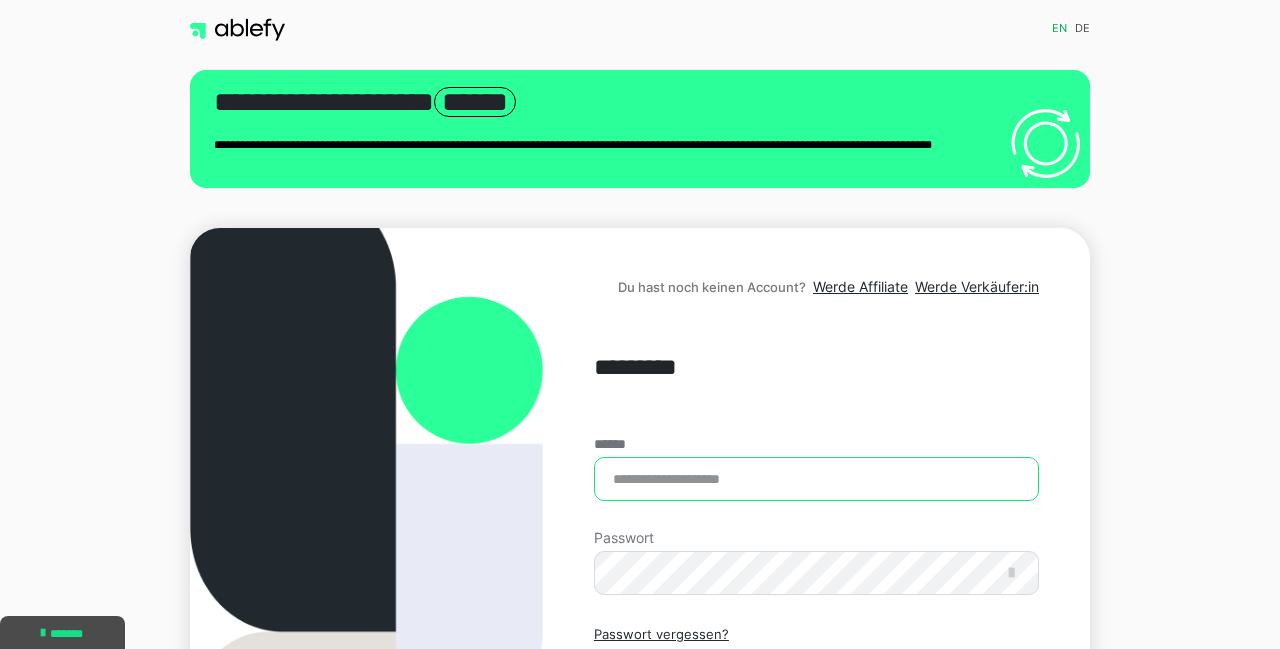 click on "******" at bounding box center [816, 479] 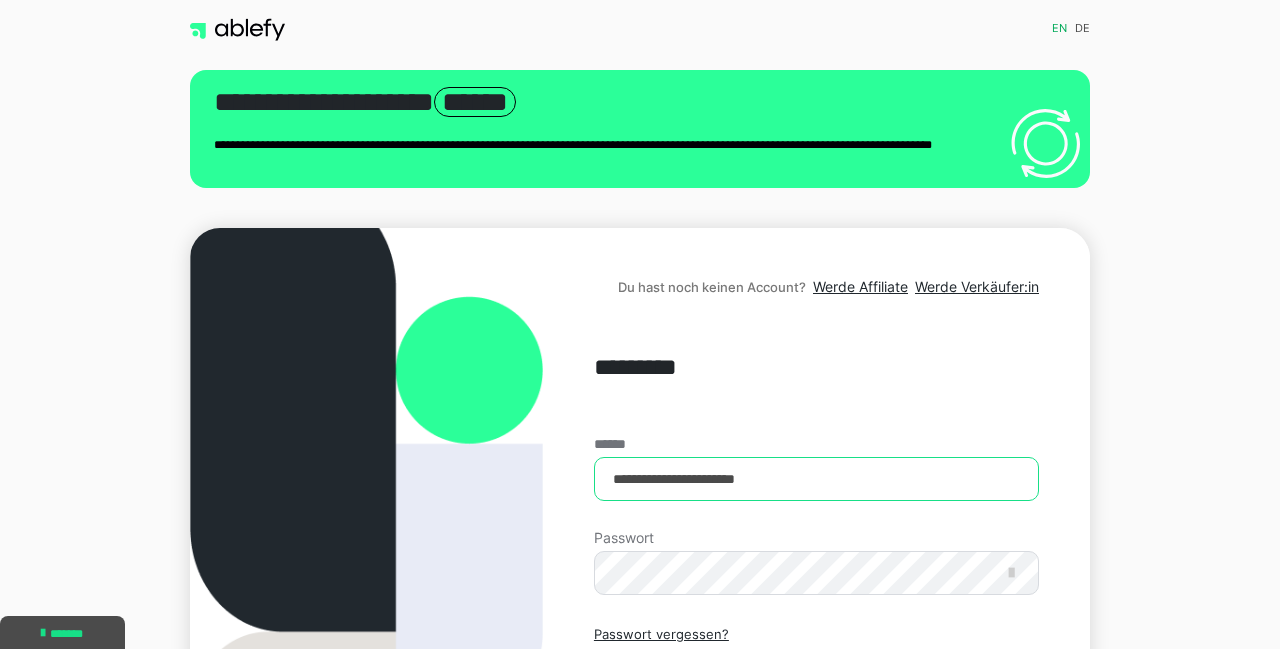 type on "**********" 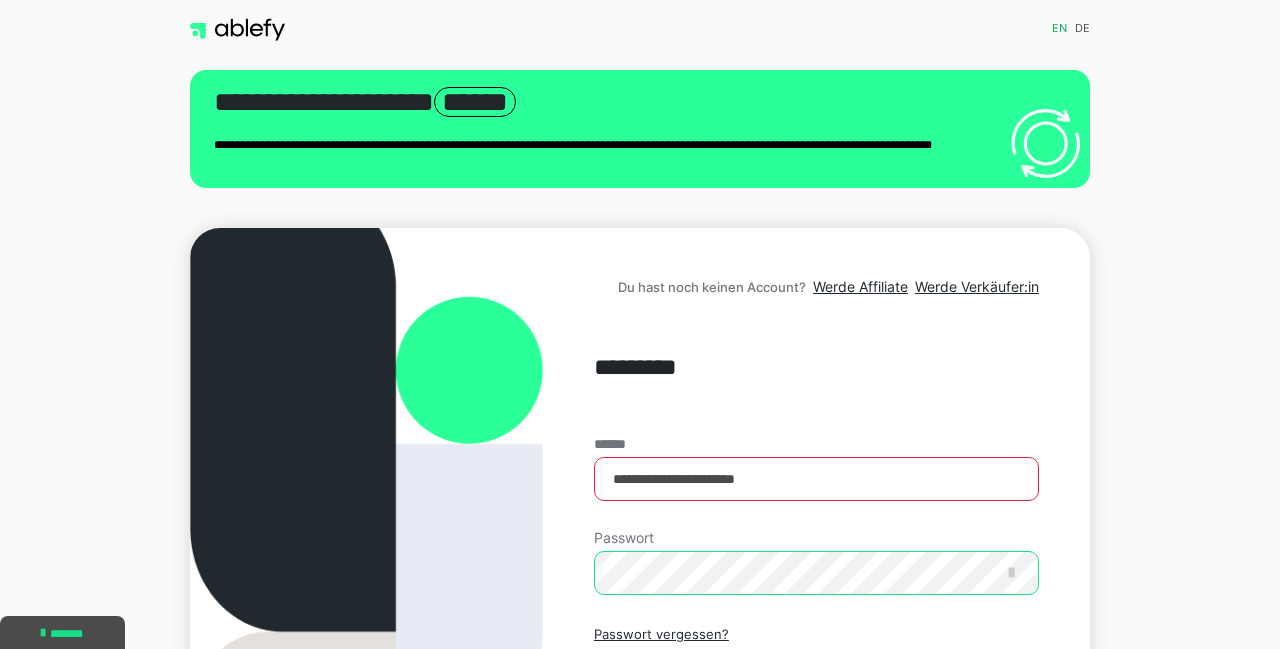 click on "Einloggen" at bounding box center [816, 721] 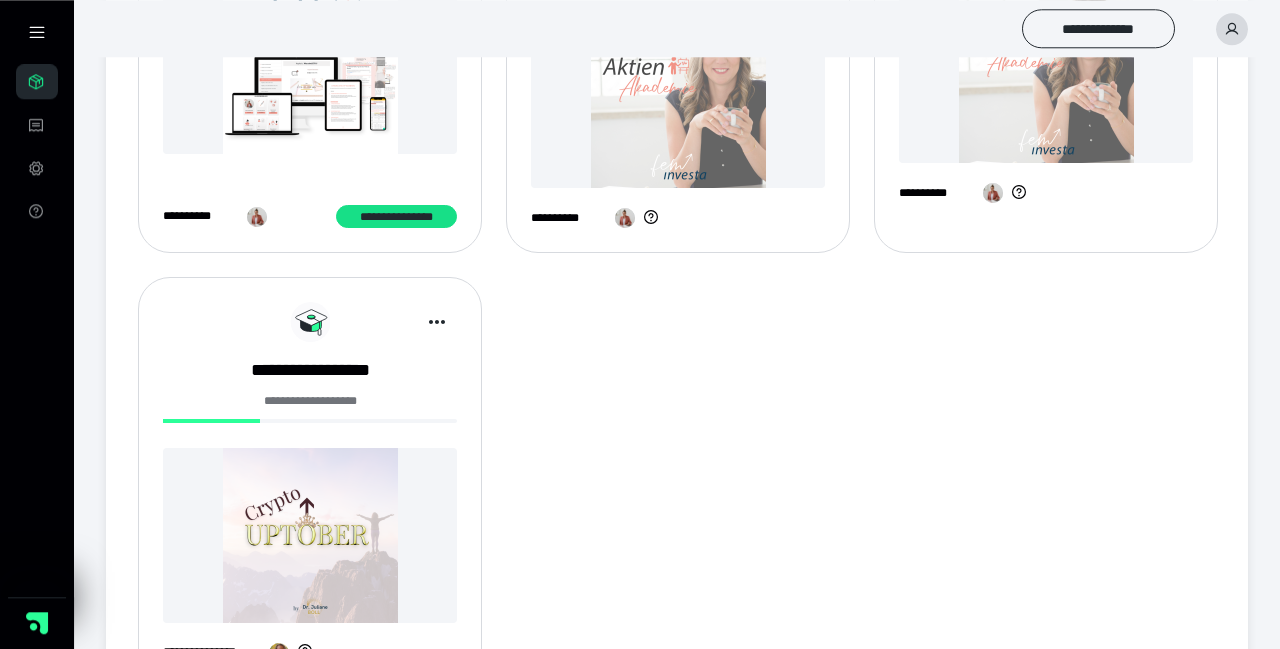 scroll, scrollTop: 277, scrollLeft: 0, axis: vertical 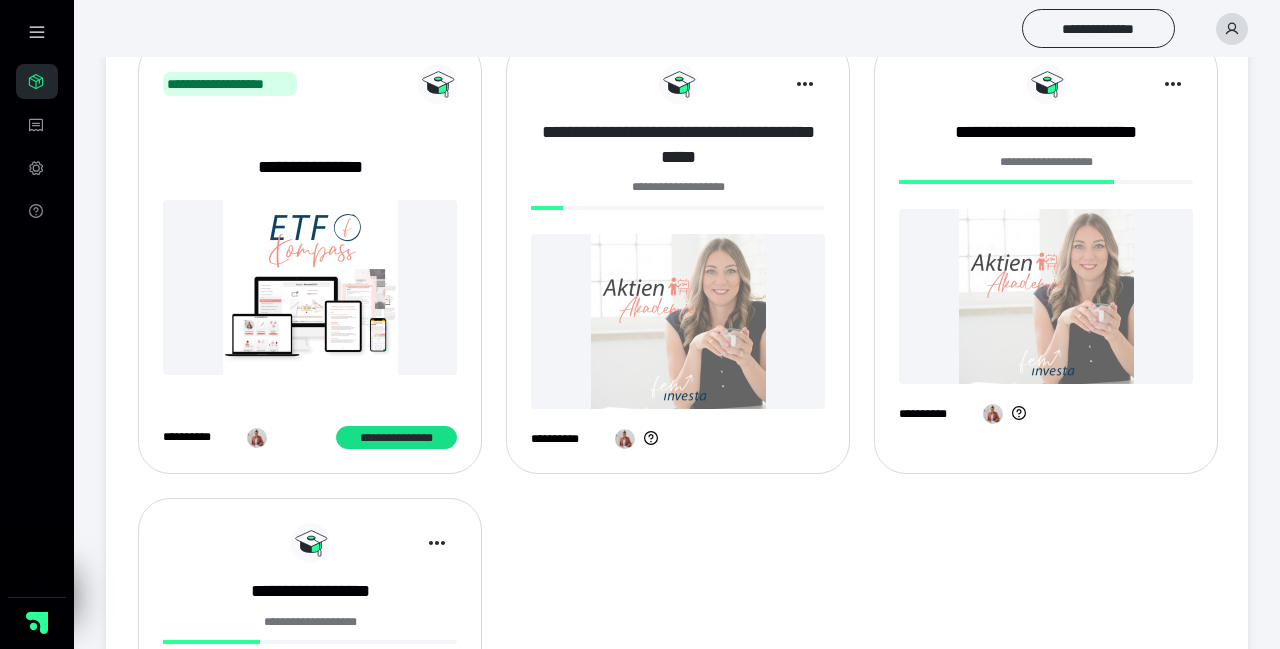 click on "**********" at bounding box center (678, 145) 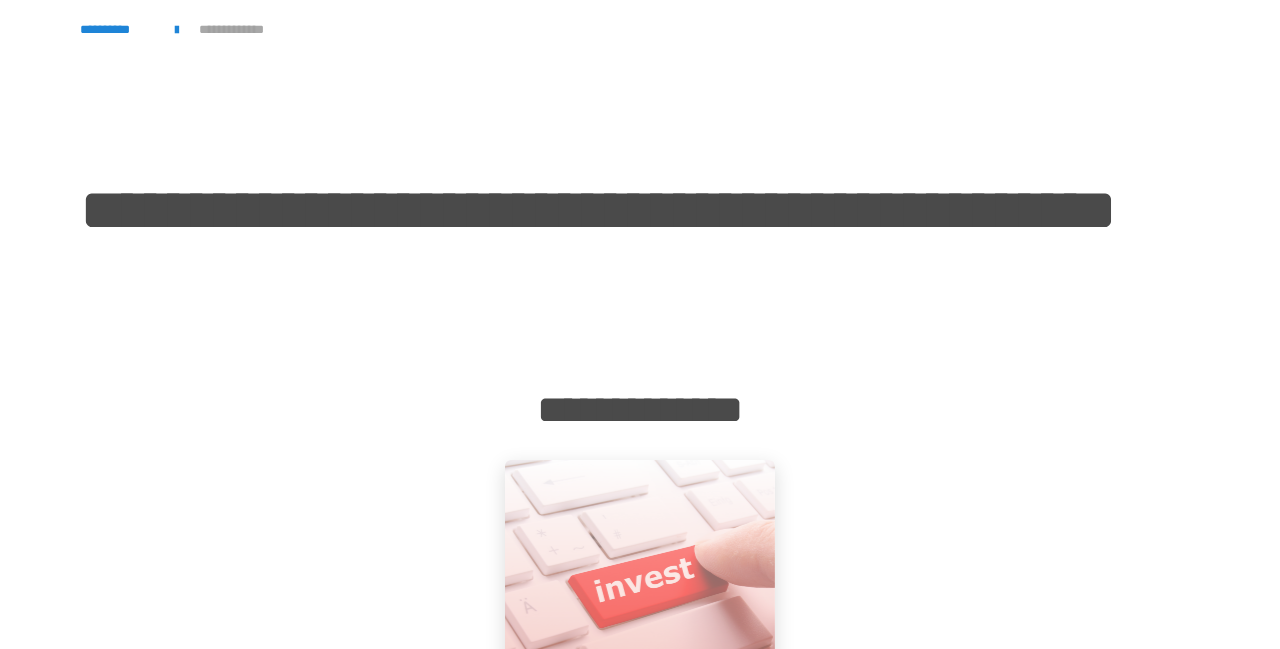 scroll, scrollTop: 324, scrollLeft: 0, axis: vertical 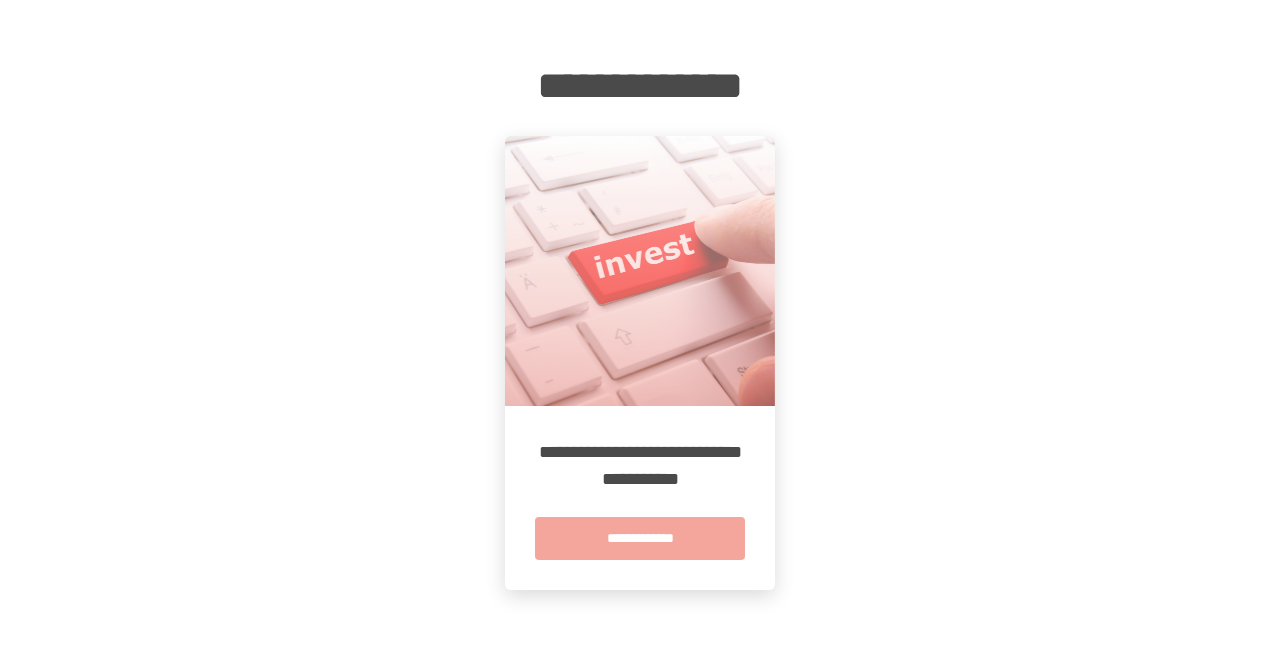 click on "**********" at bounding box center [640, 538] 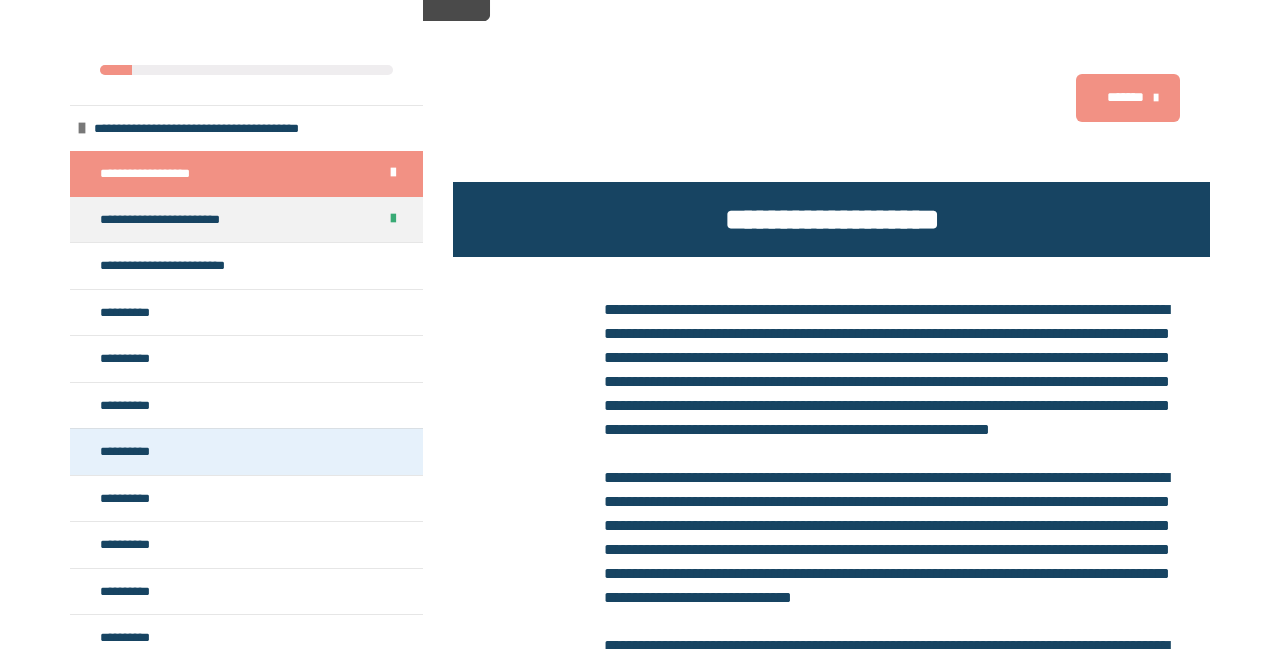 scroll, scrollTop: 416, scrollLeft: 0, axis: vertical 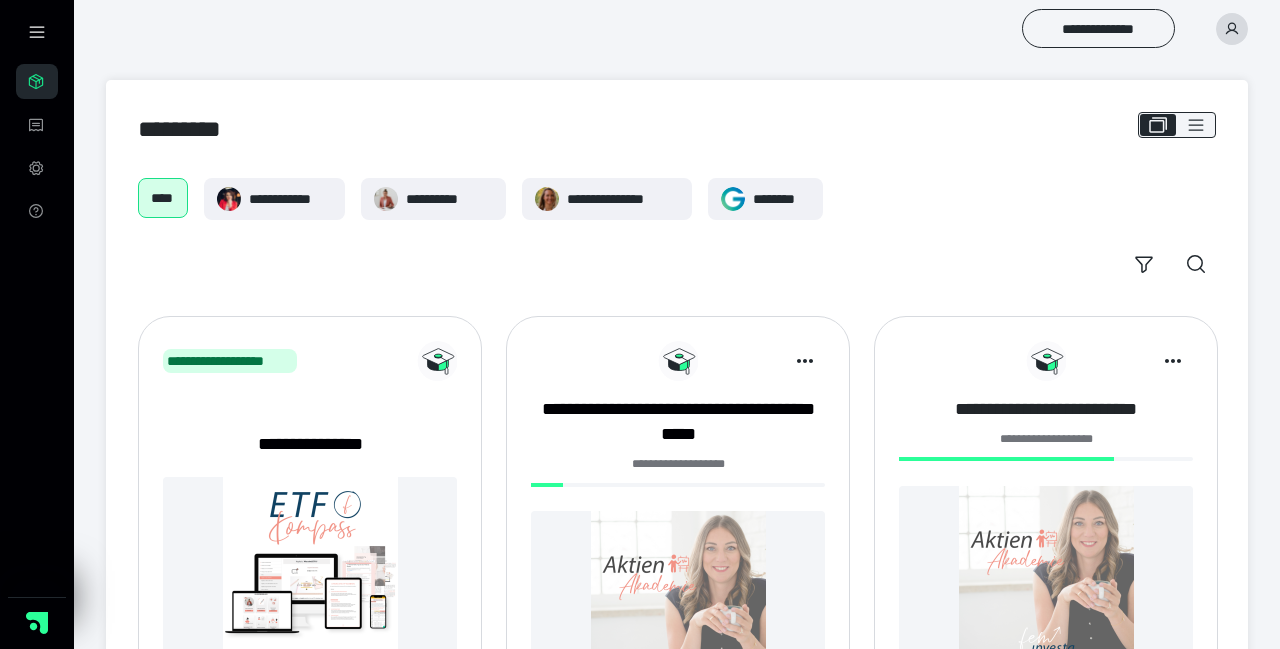 click on "**********" at bounding box center (1046, 409) 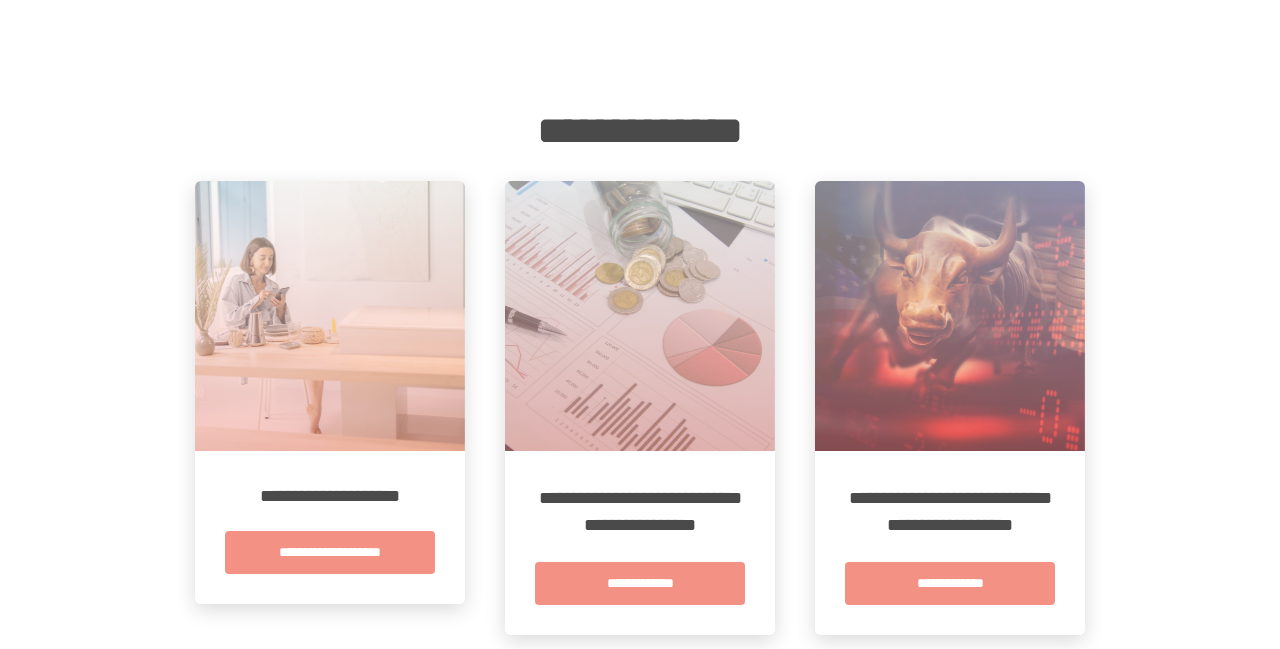 scroll, scrollTop: 312, scrollLeft: 0, axis: vertical 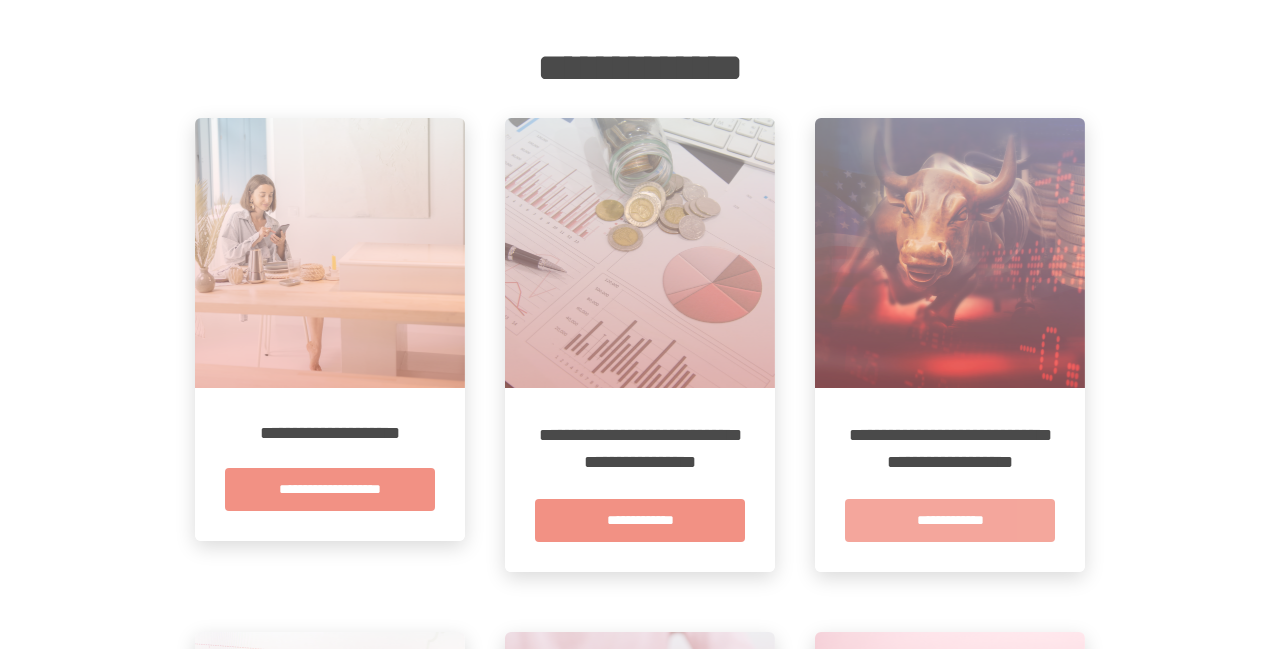 click on "**********" at bounding box center [950, 520] 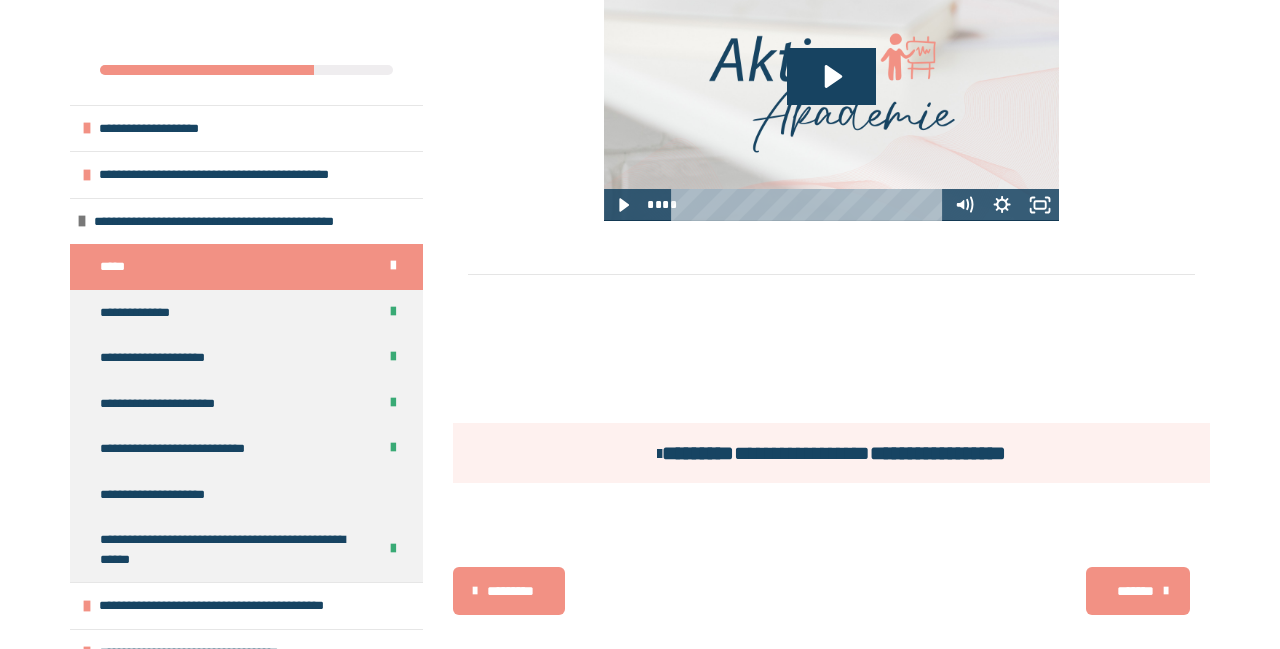 scroll, scrollTop: 599, scrollLeft: 0, axis: vertical 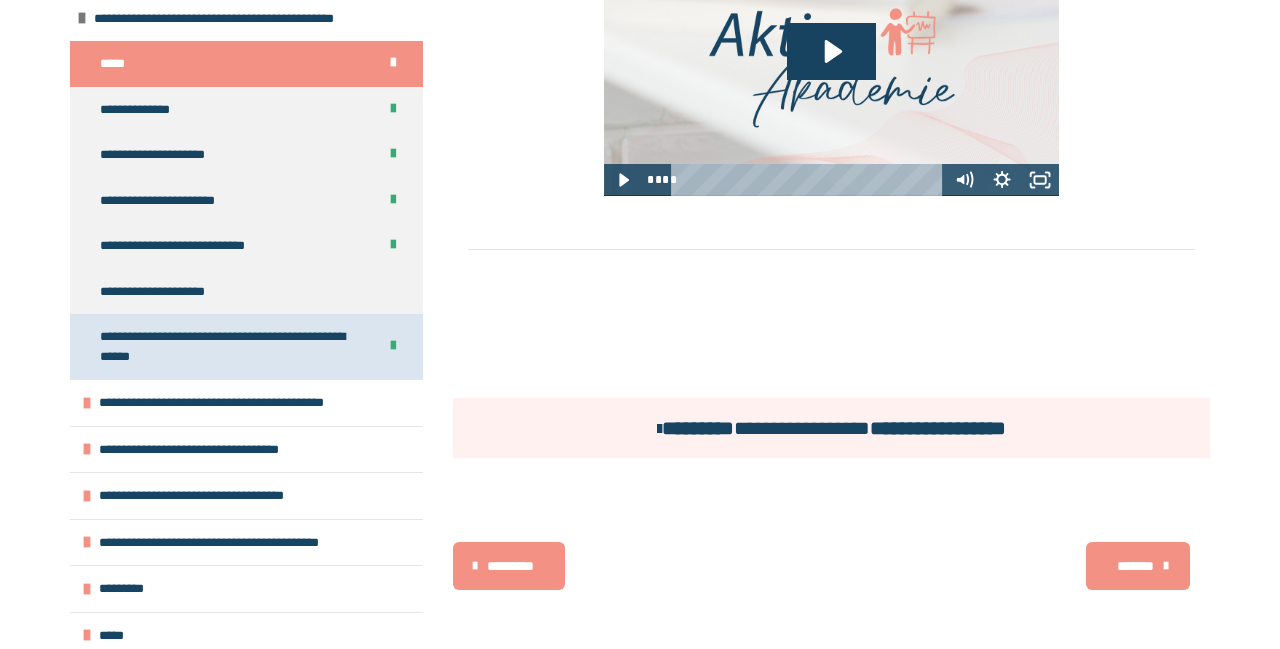 click on "**********" at bounding box center [230, 346] 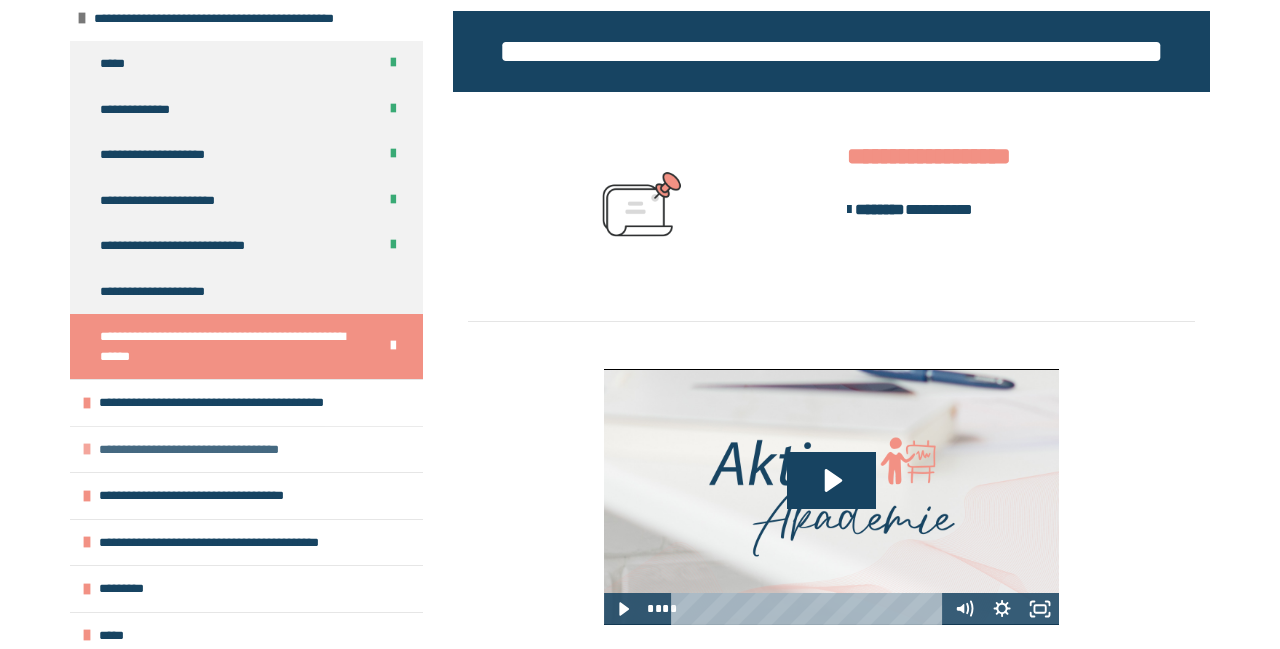 scroll, scrollTop: 490, scrollLeft: 0, axis: vertical 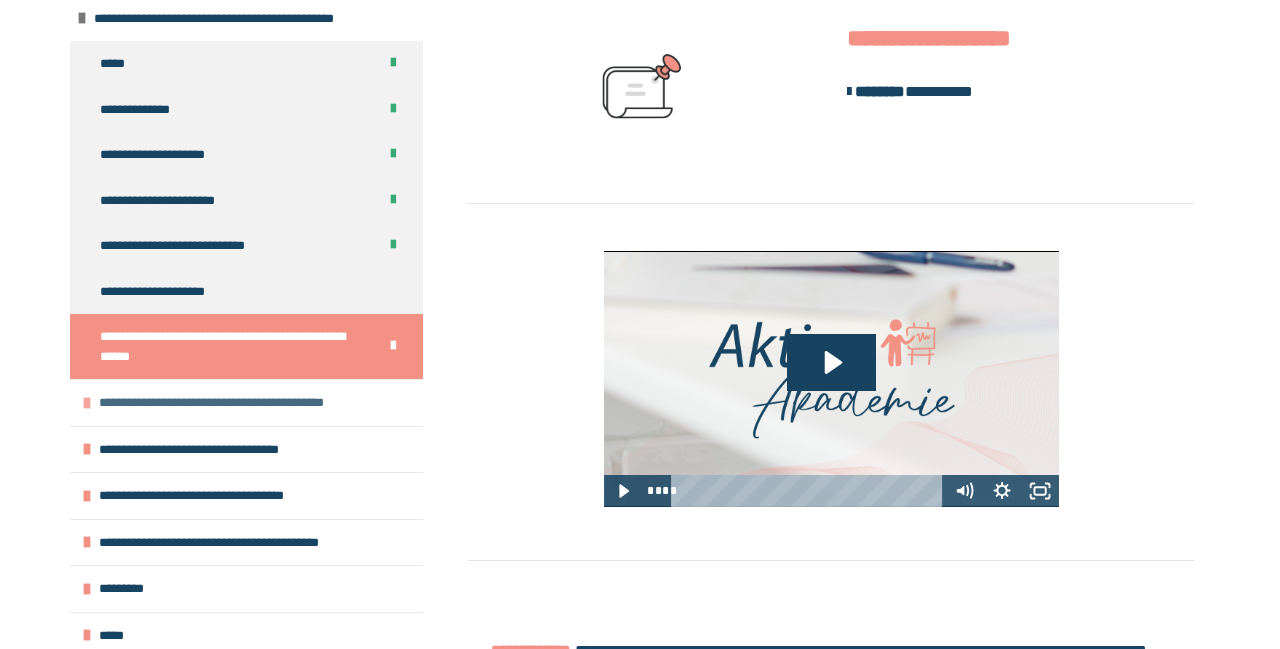 click on "**********" at bounding box center (225, 403) 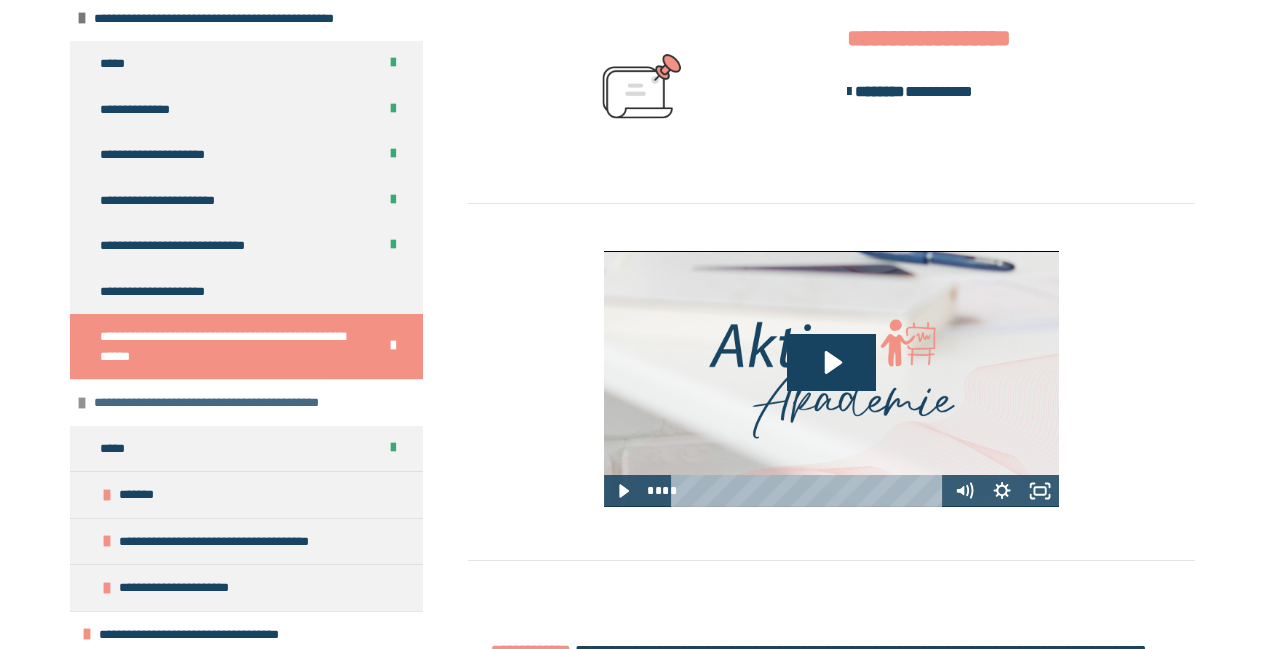 scroll, scrollTop: 387, scrollLeft: 0, axis: vertical 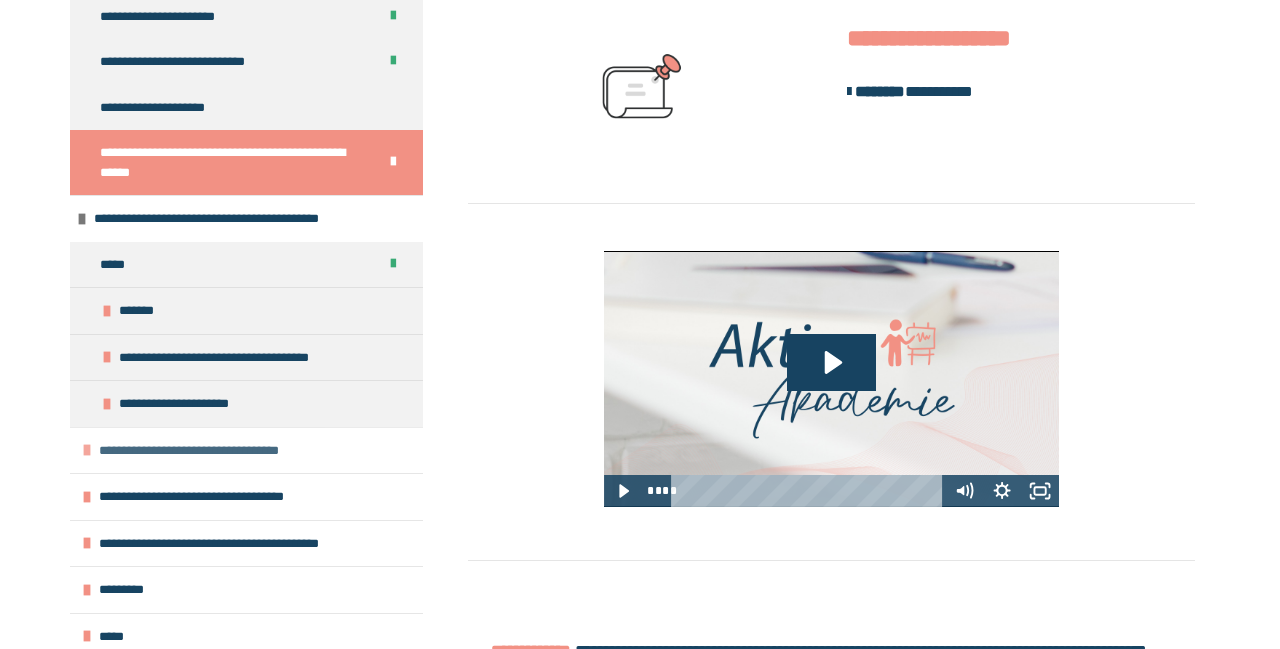 click on "**********" at bounding box center (200, 451) 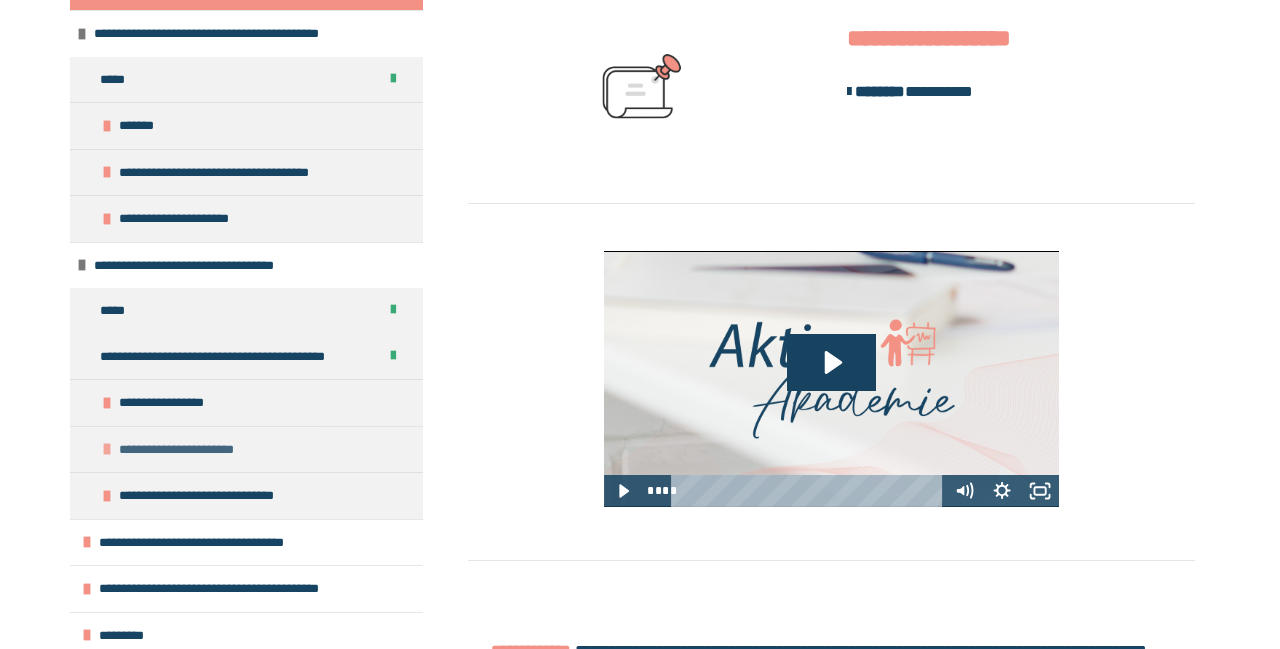 scroll, scrollTop: 617, scrollLeft: 0, axis: vertical 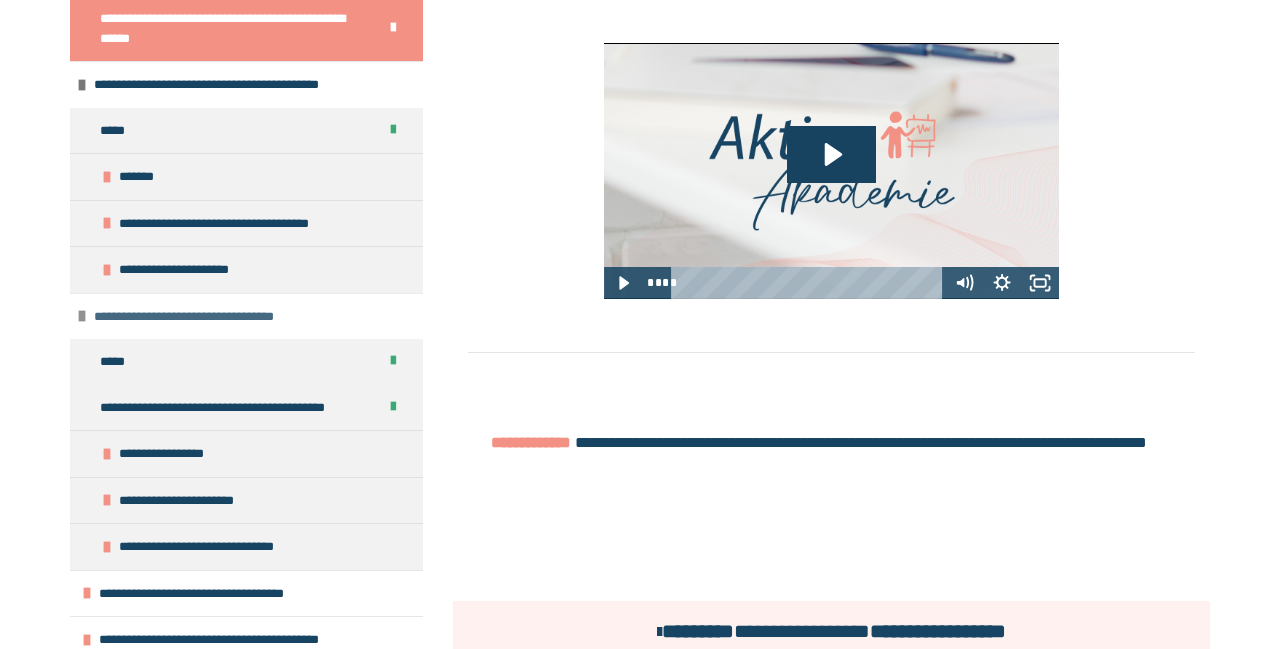 click on "**********" at bounding box center [195, 317] 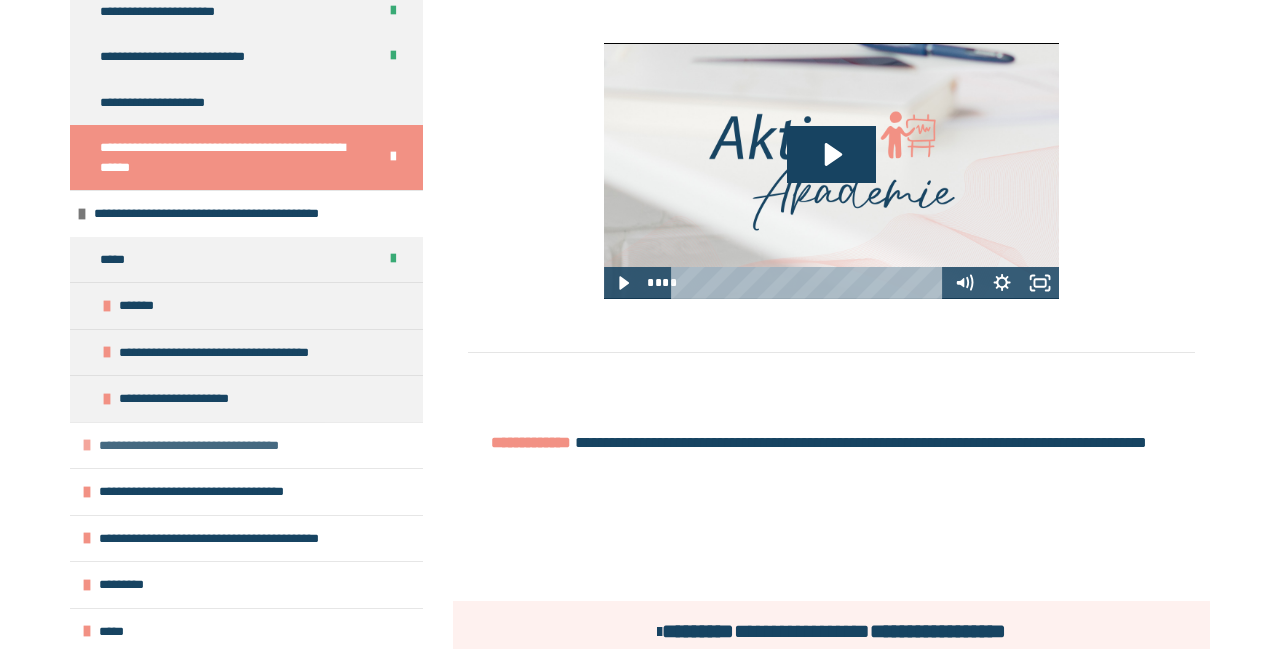 scroll, scrollTop: 387, scrollLeft: 0, axis: vertical 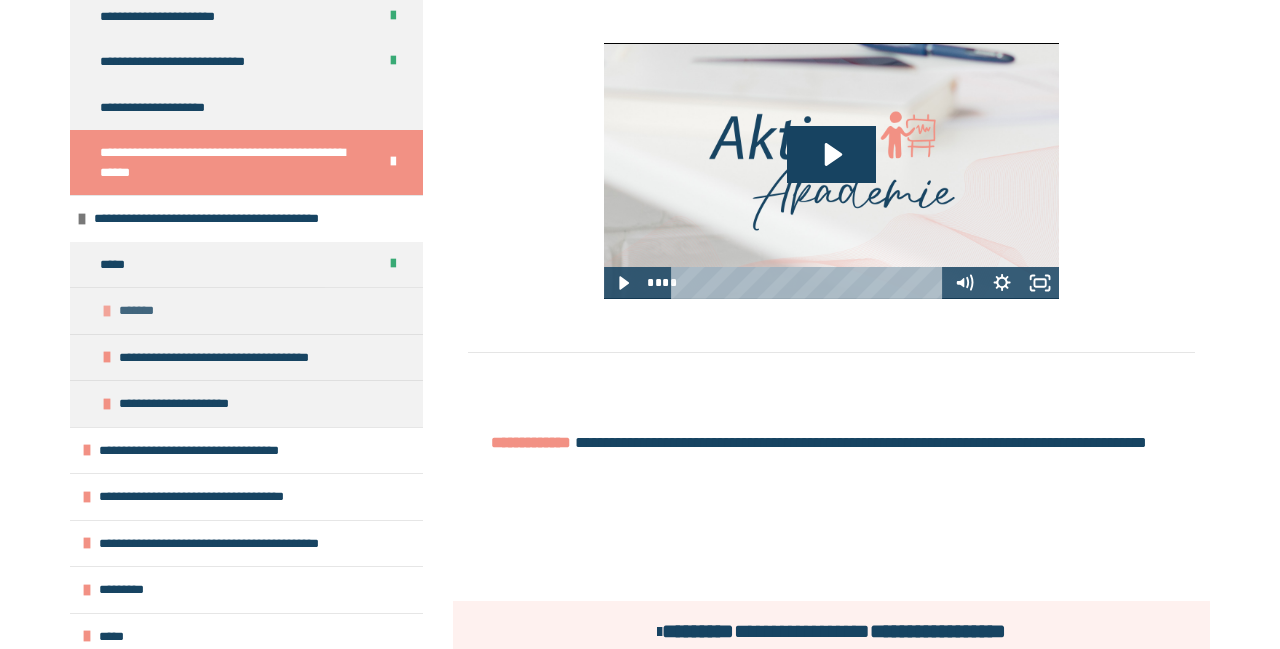 click at bounding box center (107, 311) 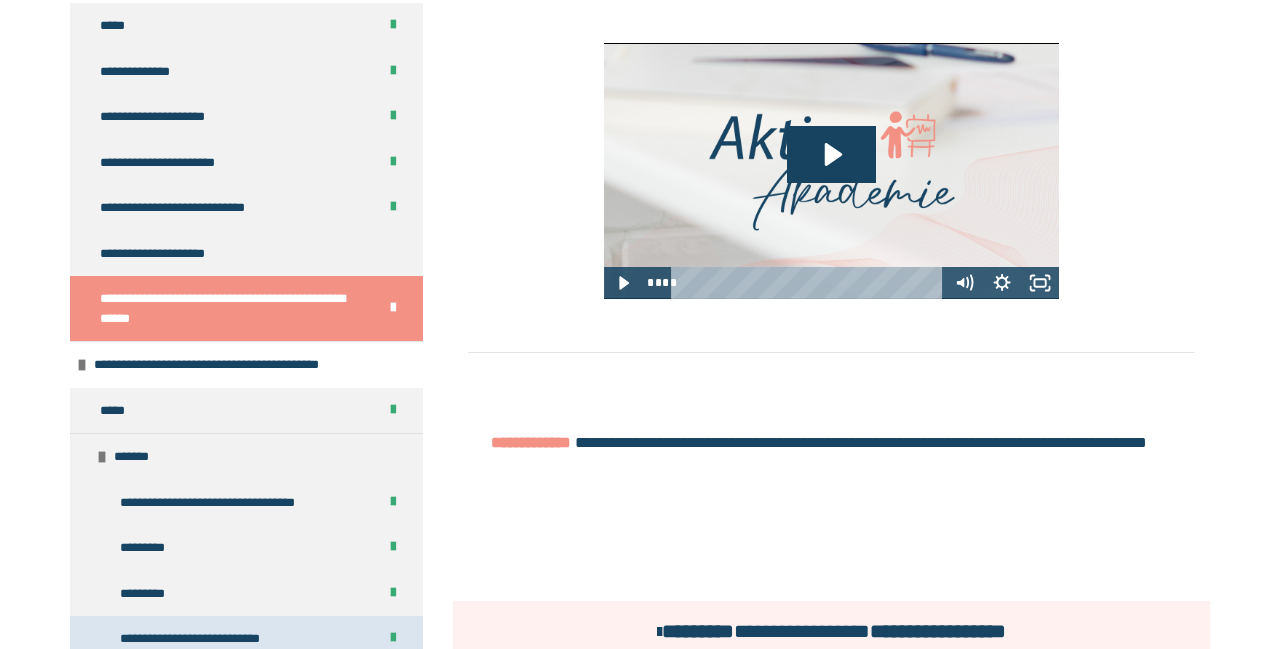scroll, scrollTop: 195, scrollLeft: 0, axis: vertical 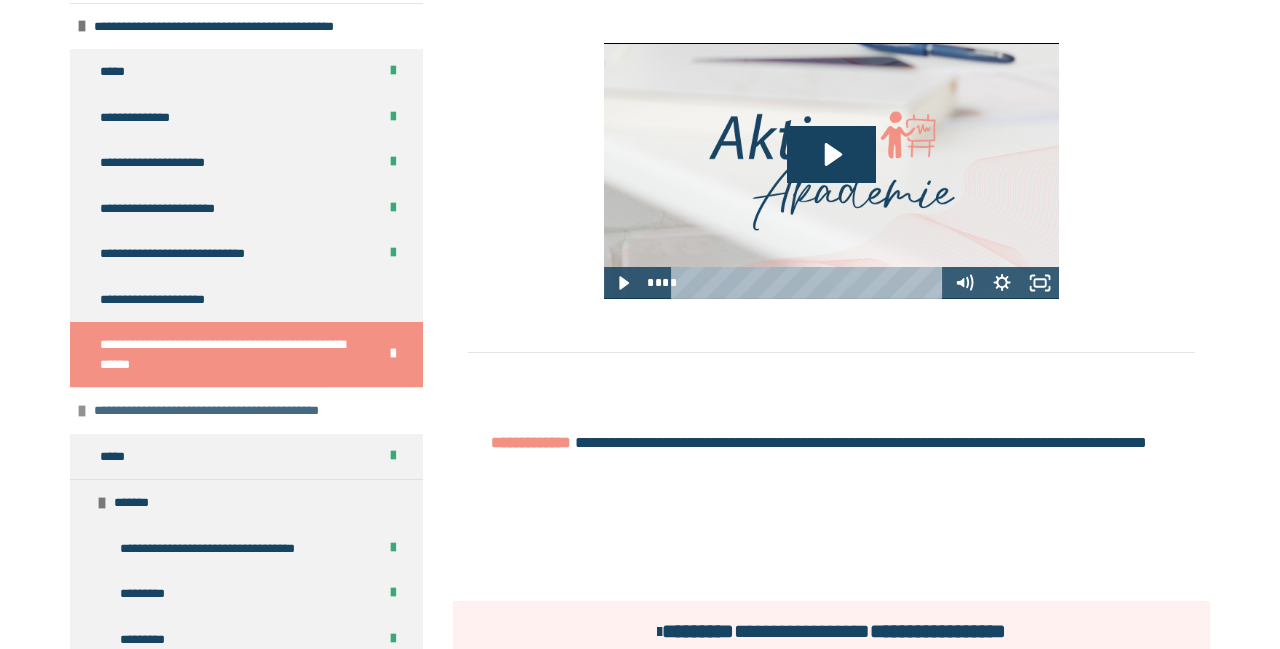 click at bounding box center (82, 411) 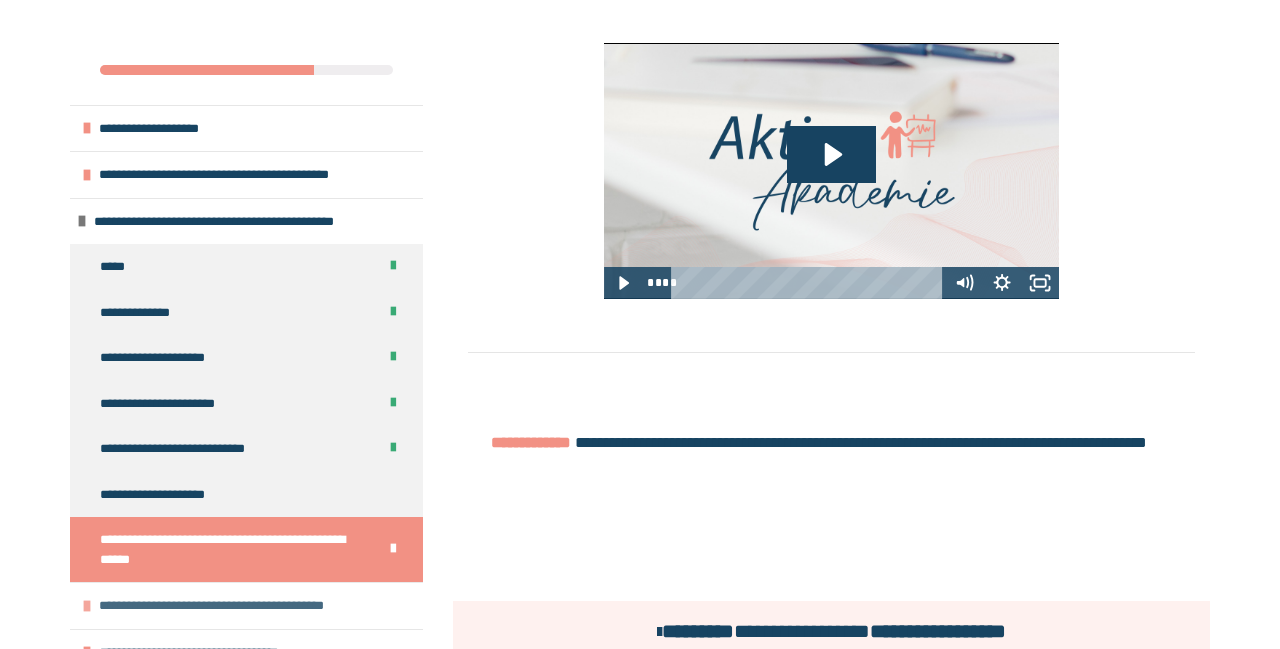scroll, scrollTop: 203, scrollLeft: 0, axis: vertical 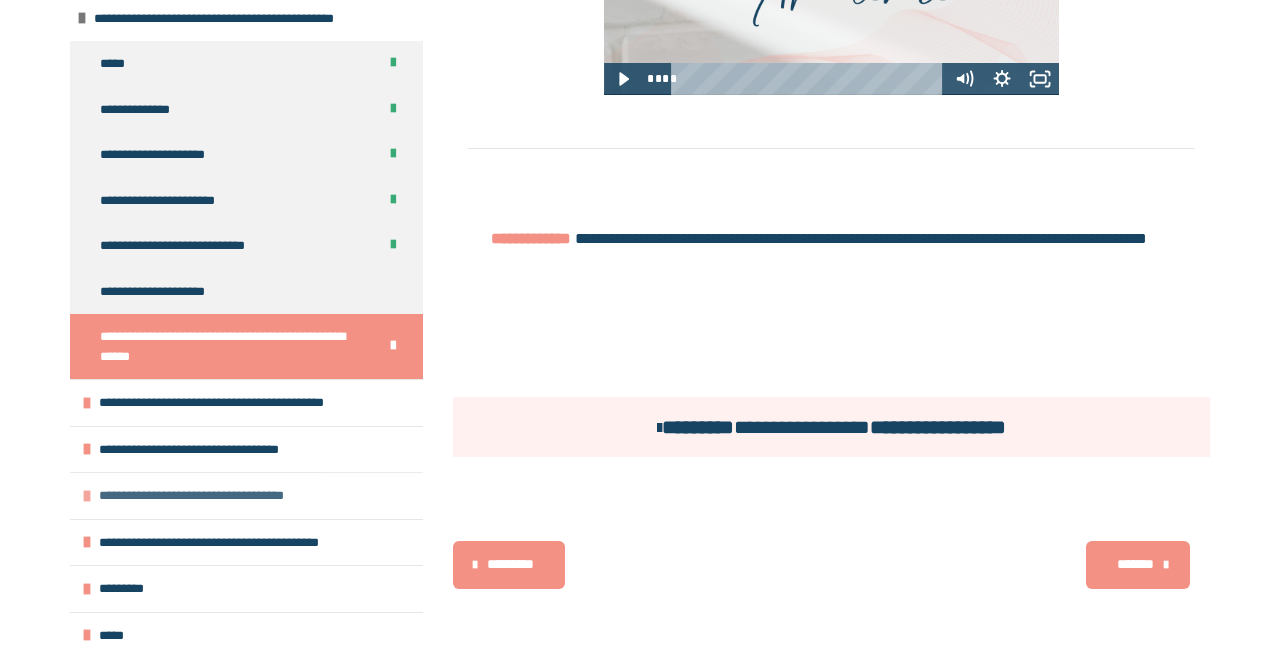 click at bounding box center [87, 496] 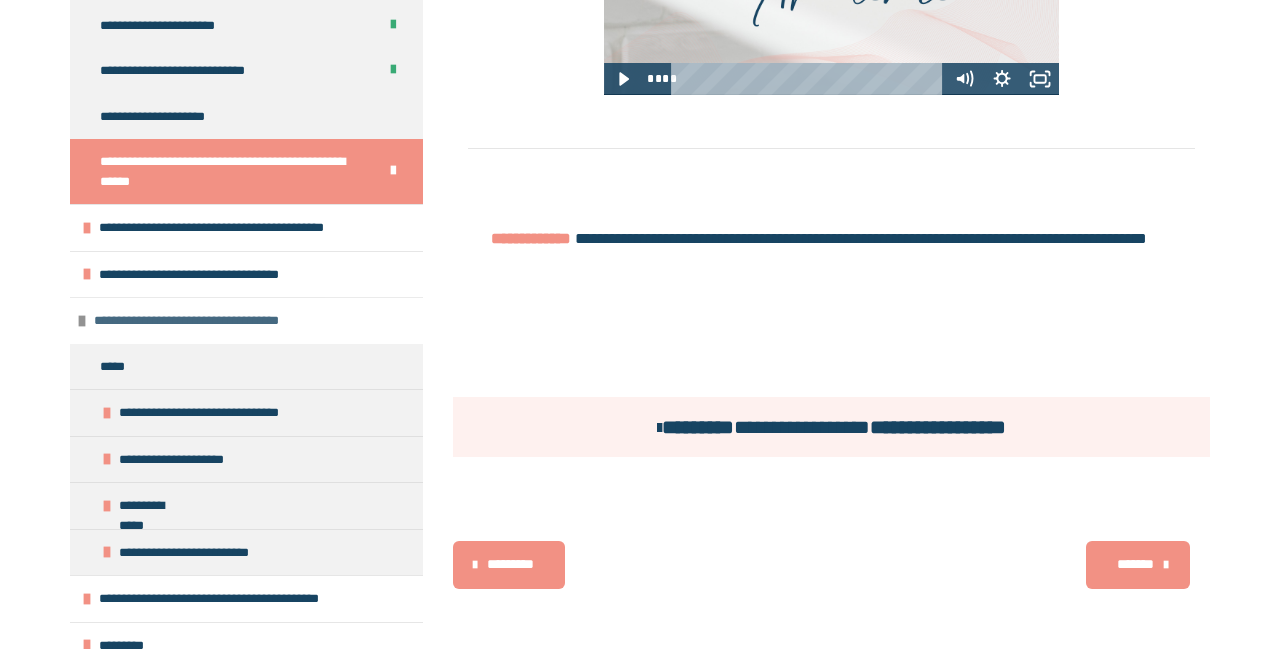 scroll, scrollTop: 433, scrollLeft: 0, axis: vertical 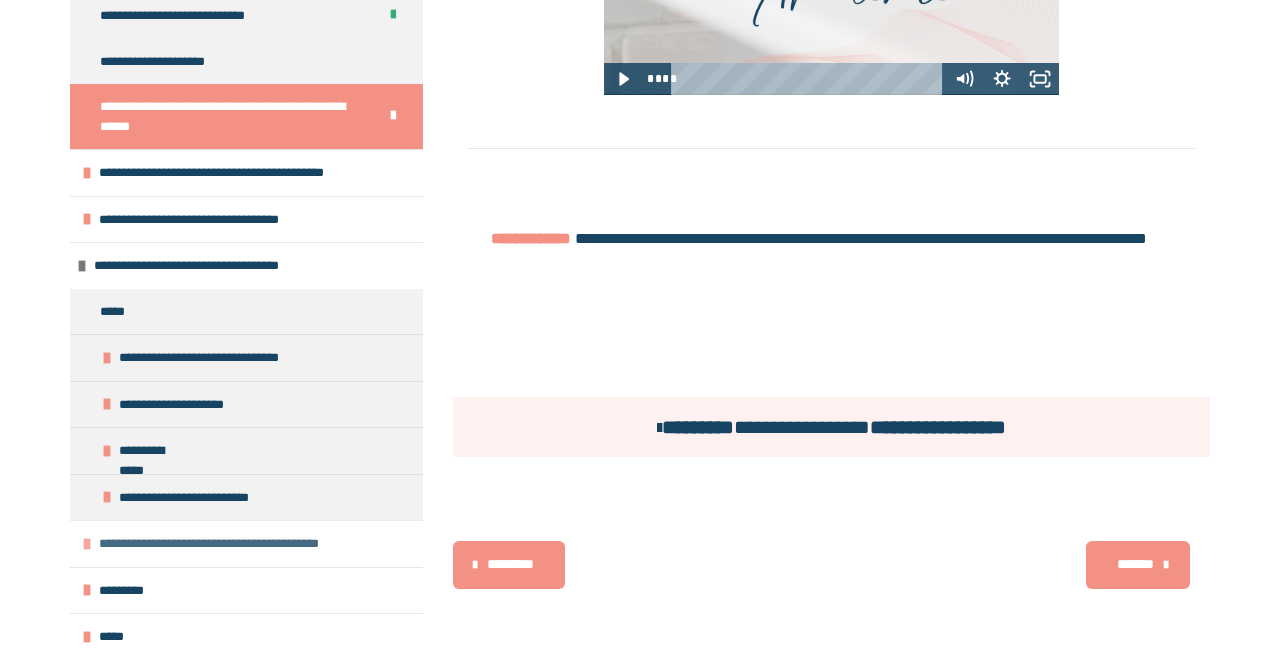 click at bounding box center [87, 544] 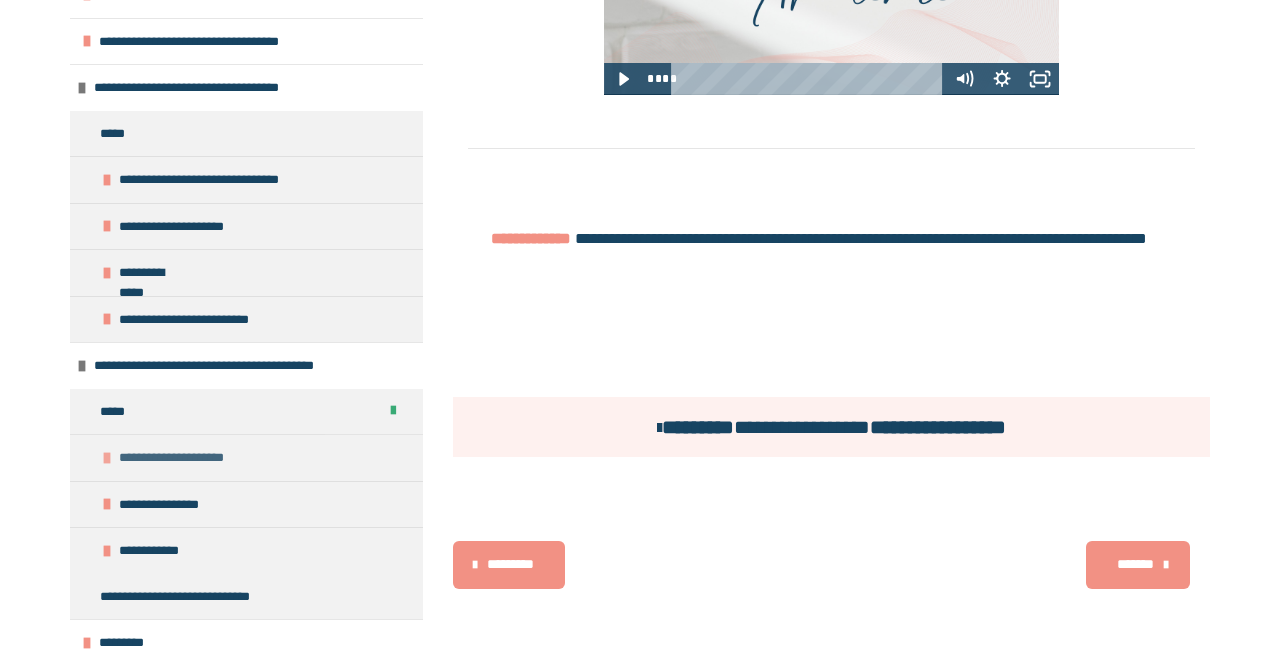scroll, scrollTop: 567, scrollLeft: 0, axis: vertical 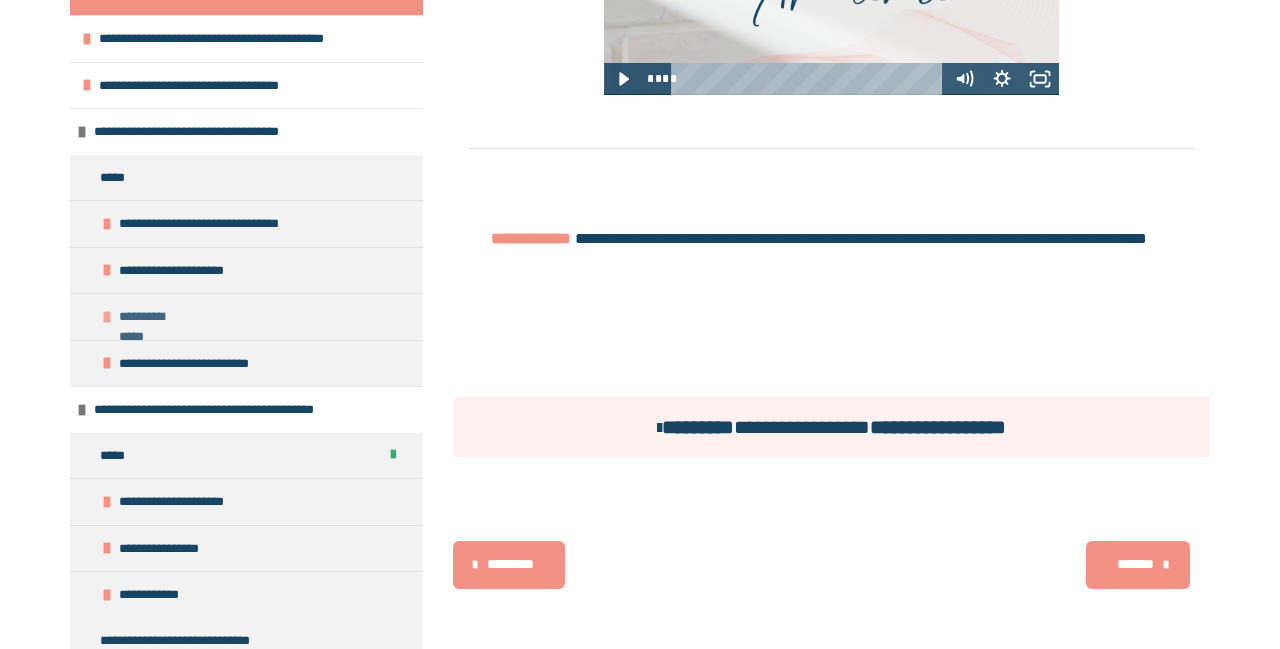 click at bounding box center [107, 317] 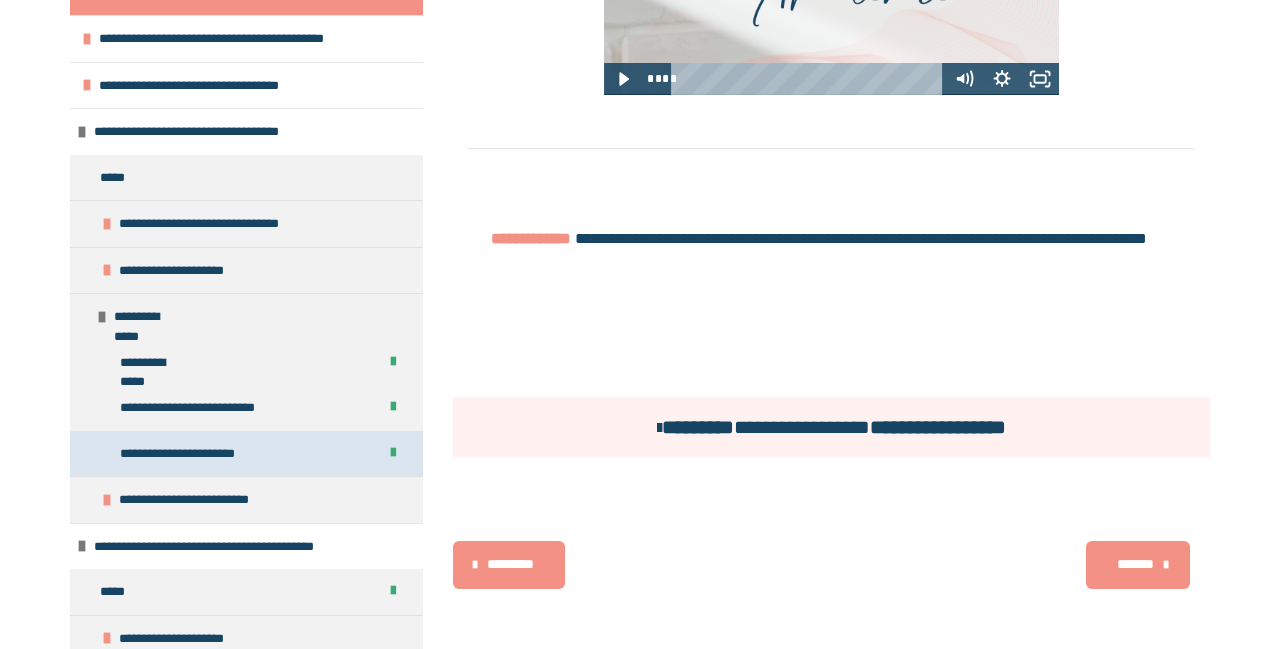 click on "**********" at bounding box center [182, 454] 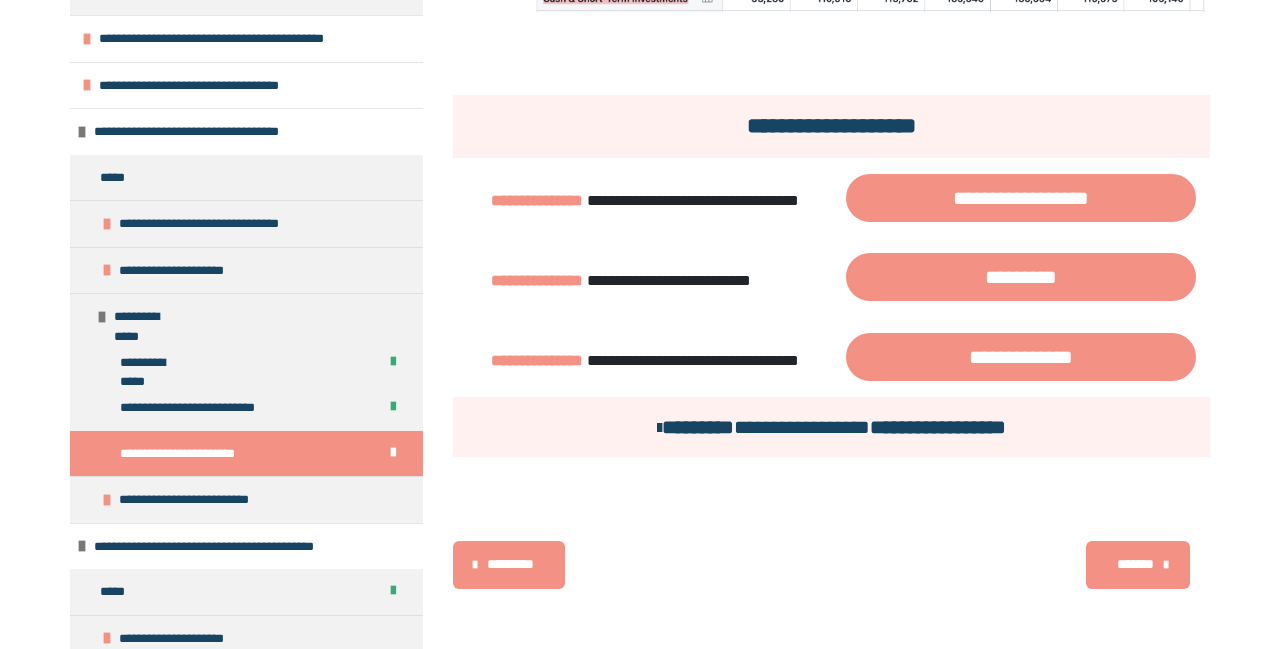 scroll, scrollTop: 1347, scrollLeft: 0, axis: vertical 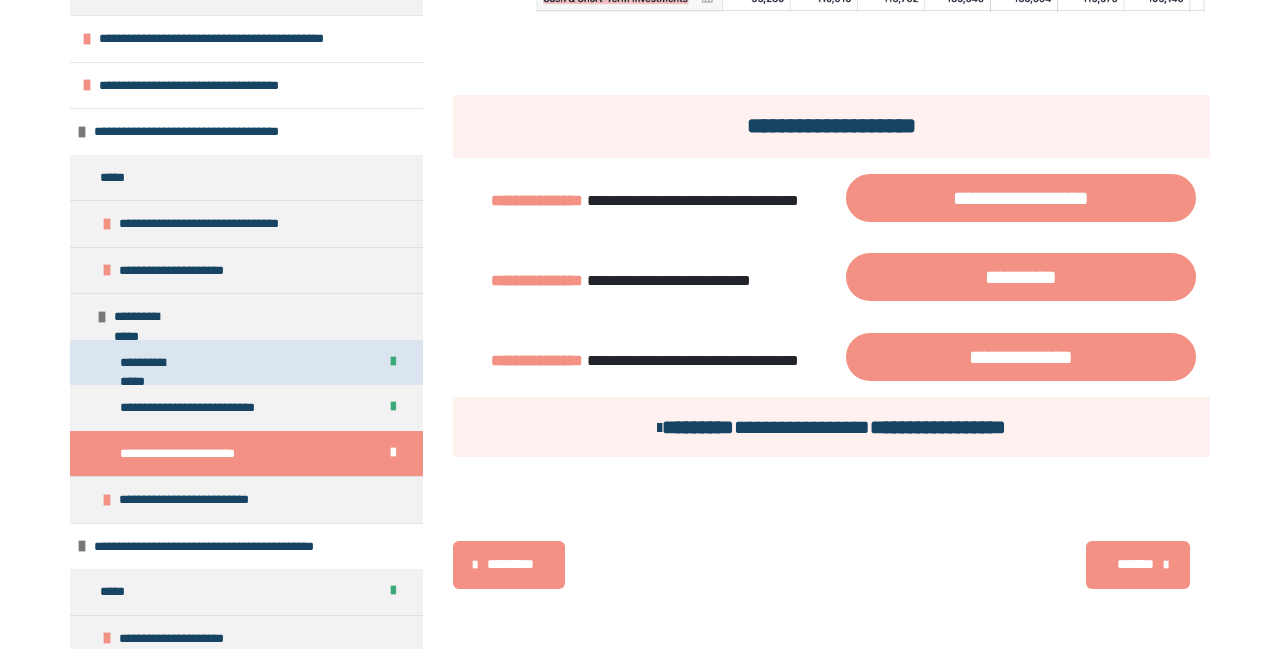 click on "**********" at bounding box center [157, 363] 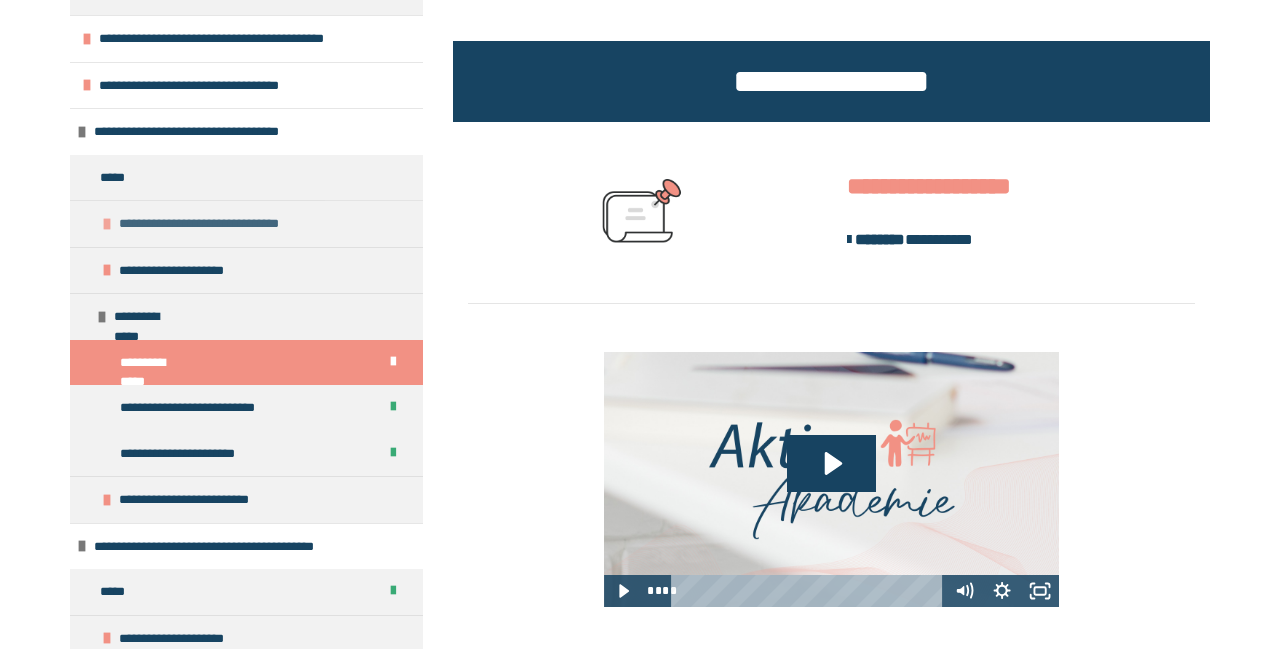 click on "**********" at bounding box center (246, 223) 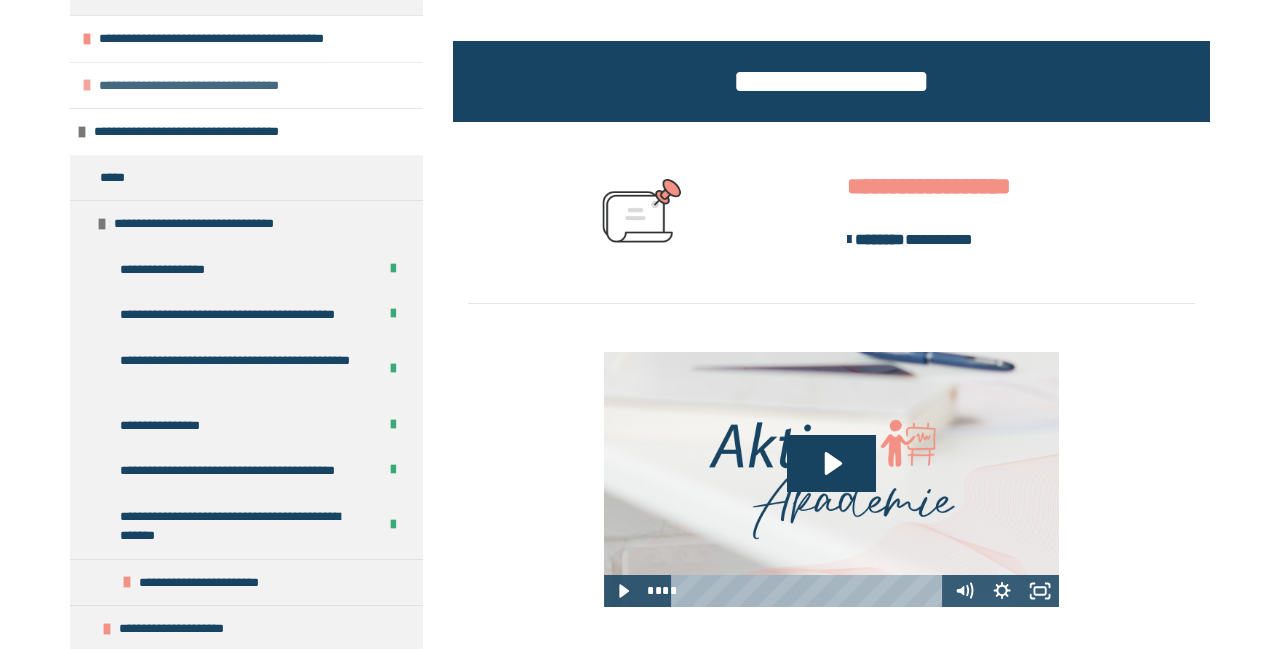 click at bounding box center (87, 85) 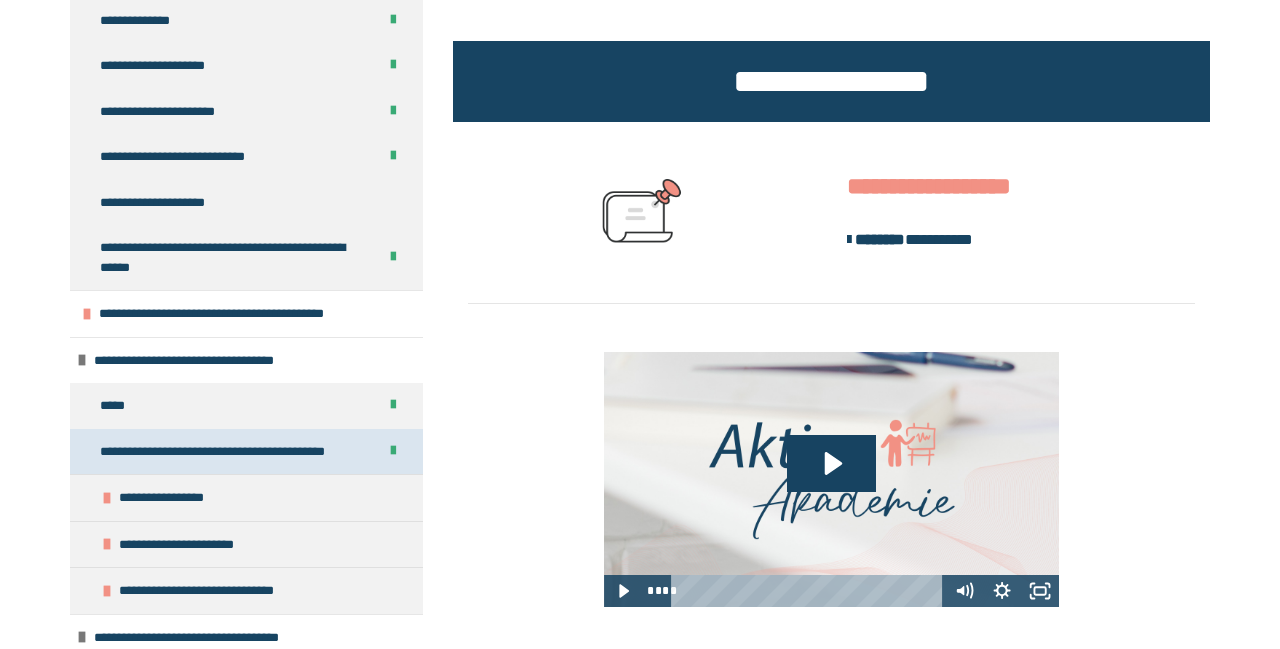 scroll, scrollTop: 279, scrollLeft: 0, axis: vertical 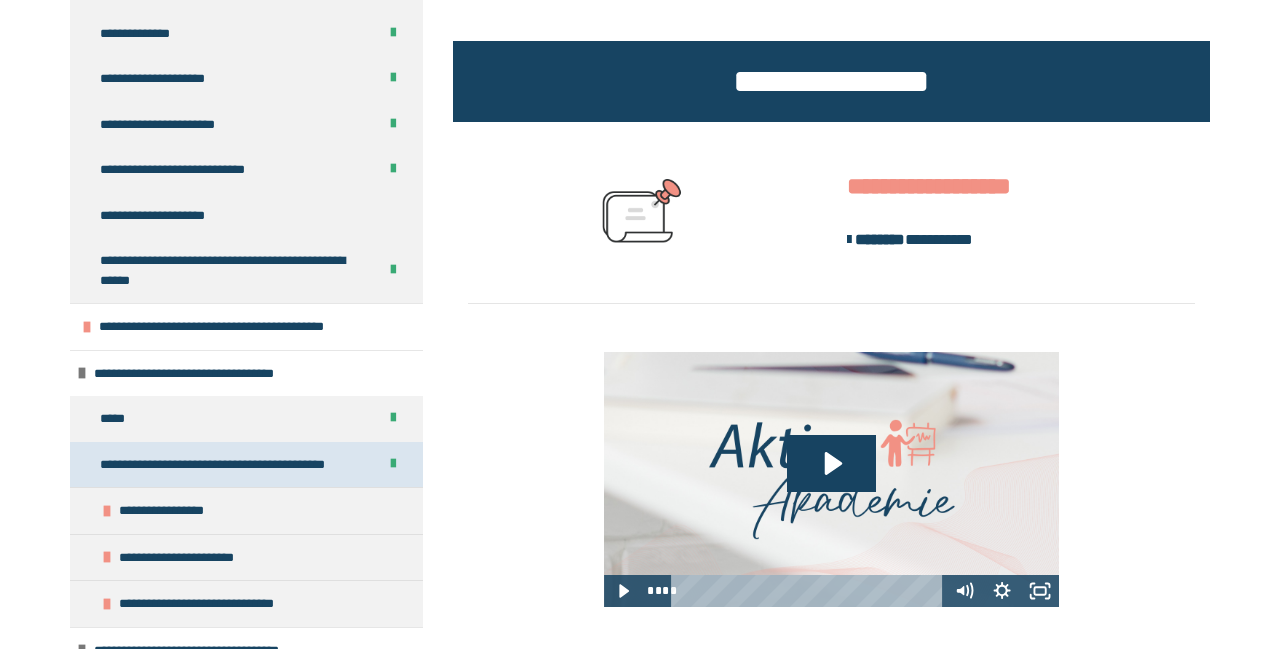 click on "**********" at bounding box center [230, 465] 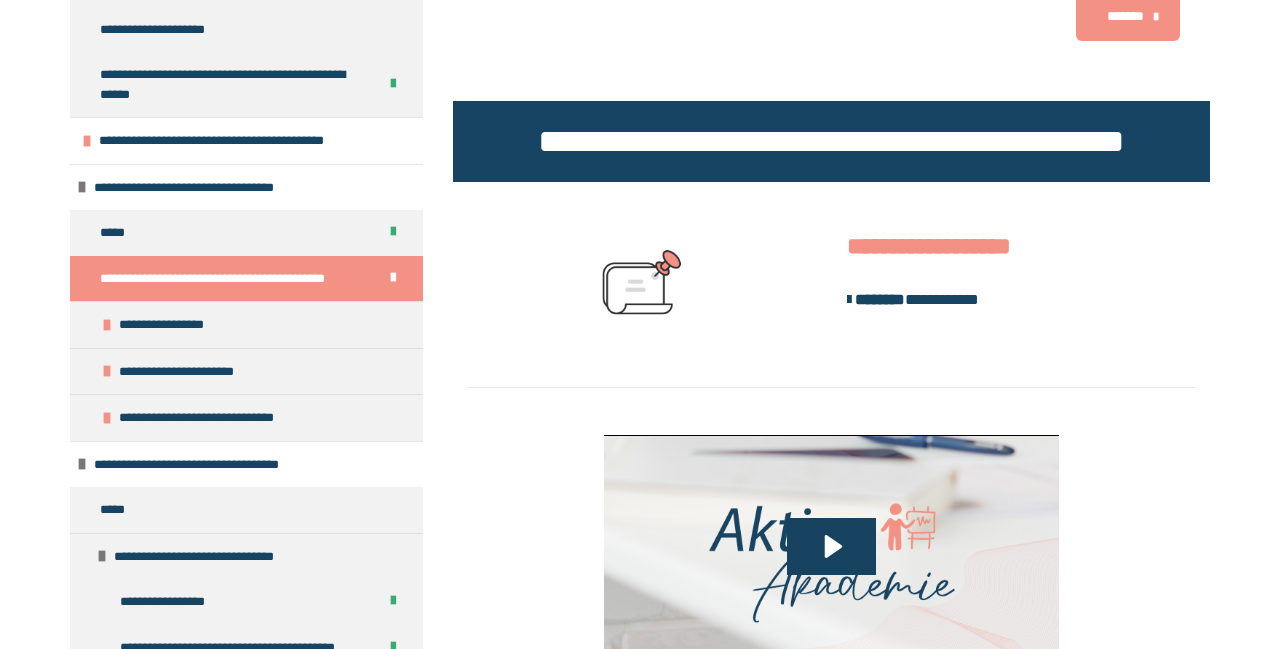 scroll, scrollTop: 471, scrollLeft: 0, axis: vertical 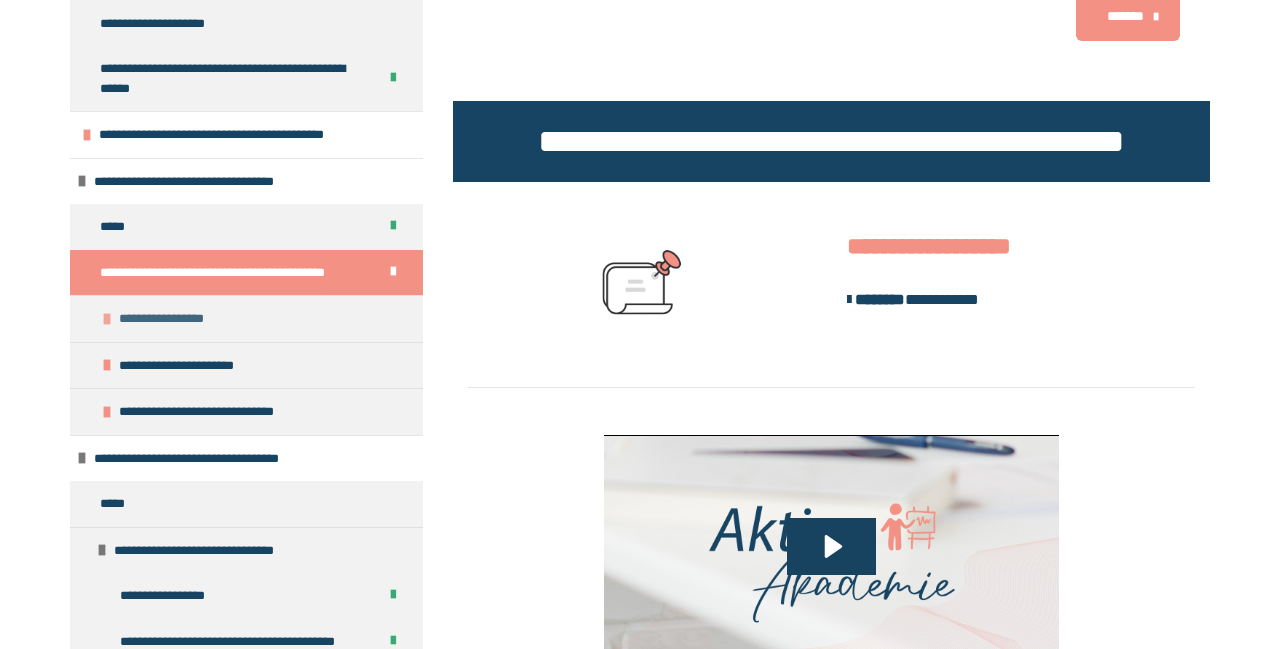 click on "**********" at bounding box center [171, 319] 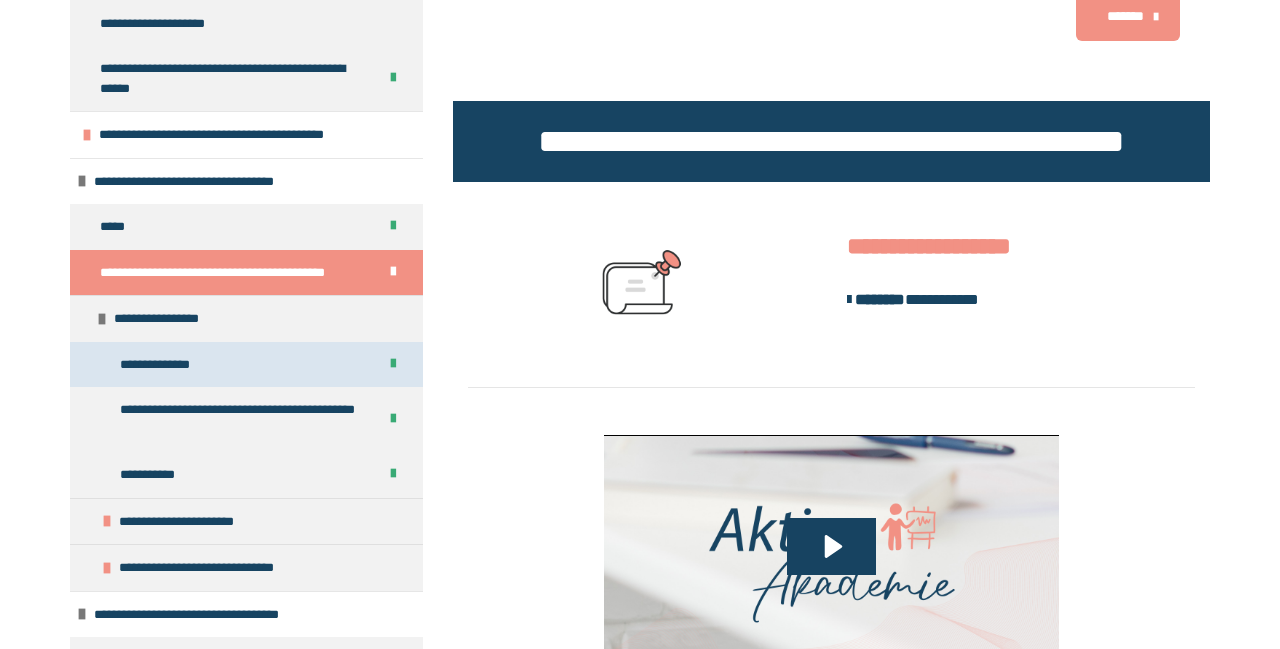 click on "**********" at bounding box center [163, 365] 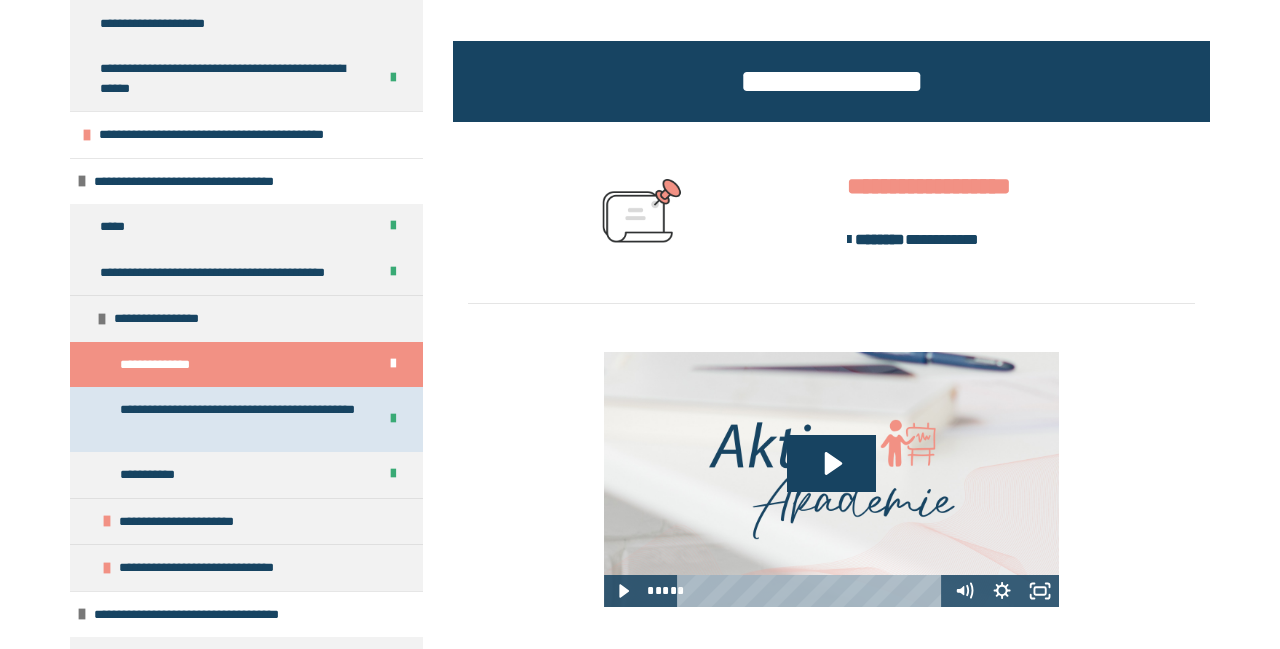 click on "**********" at bounding box center [240, 419] 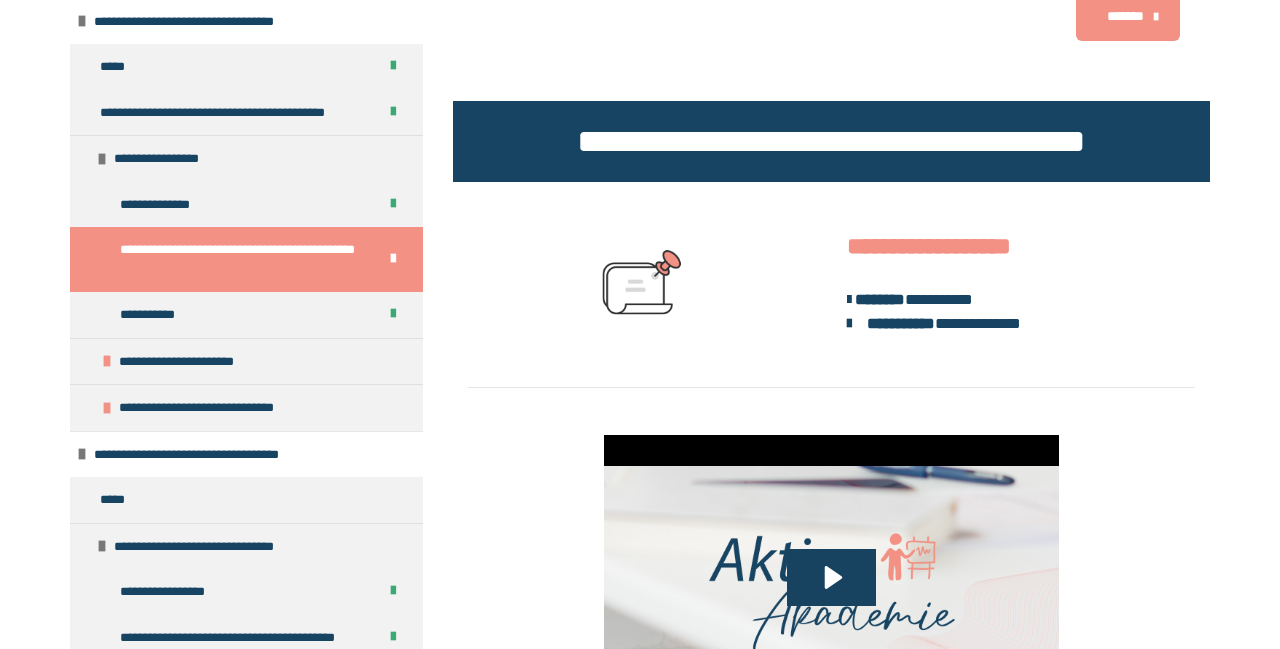 scroll, scrollTop: 663, scrollLeft: 0, axis: vertical 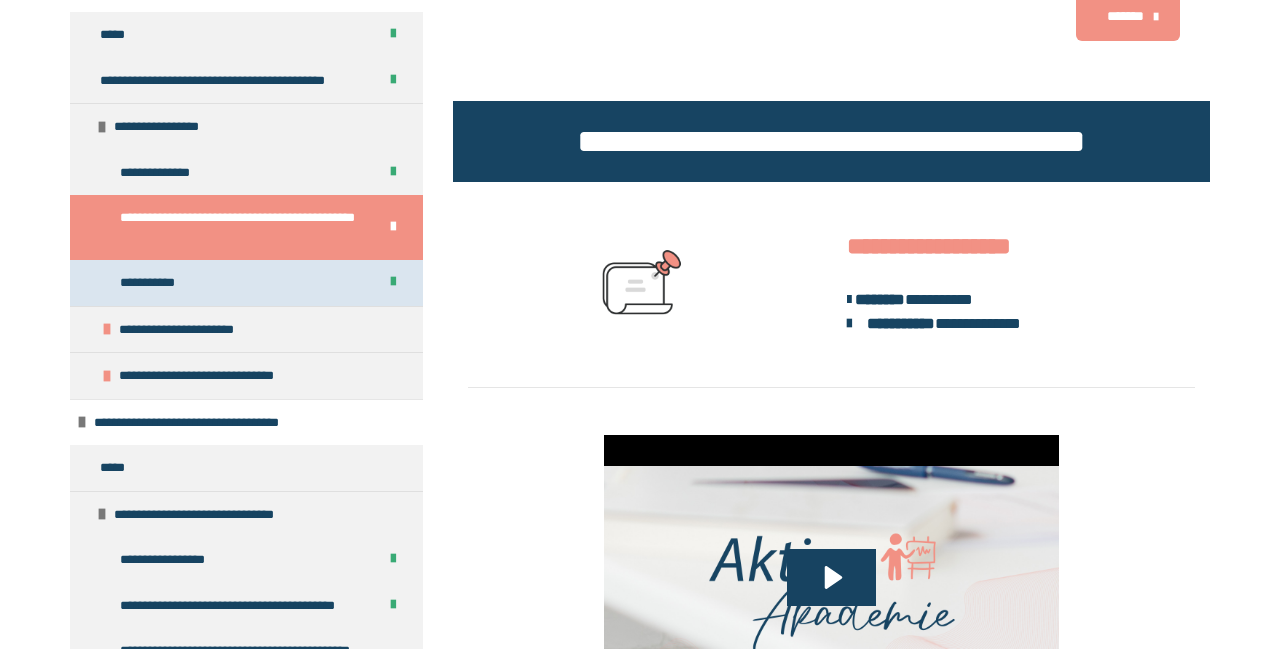 click on "**********" at bounding box center [153, 283] 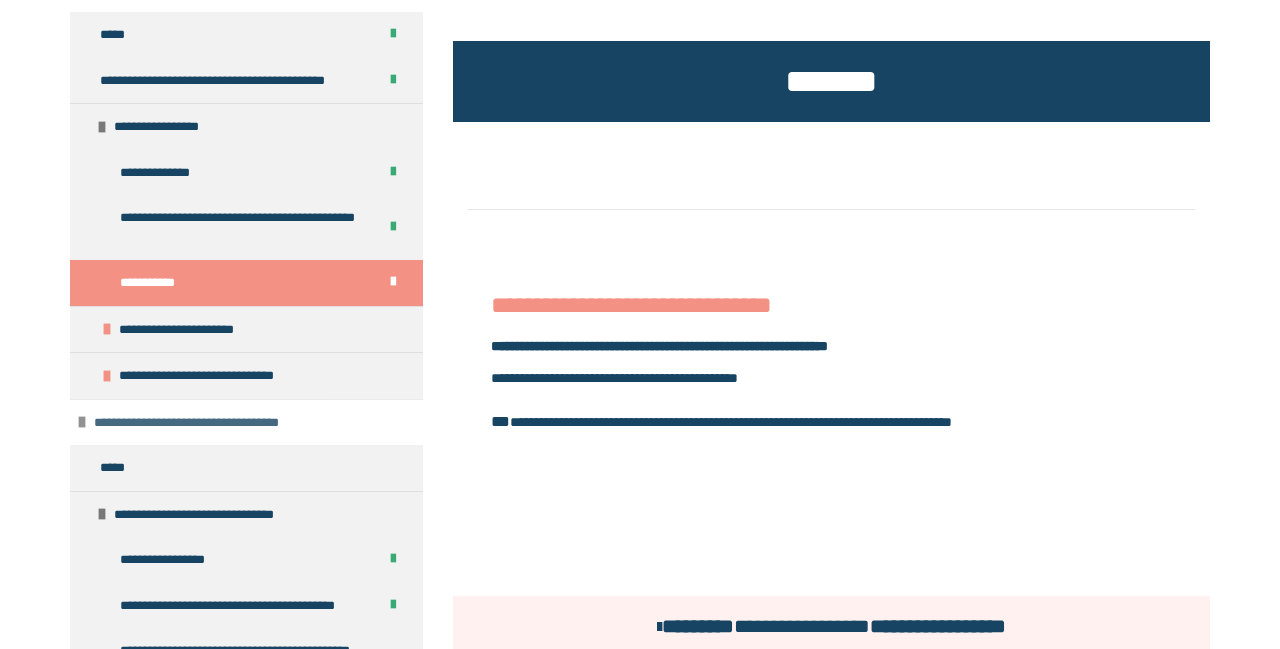 click at bounding box center (82, 422) 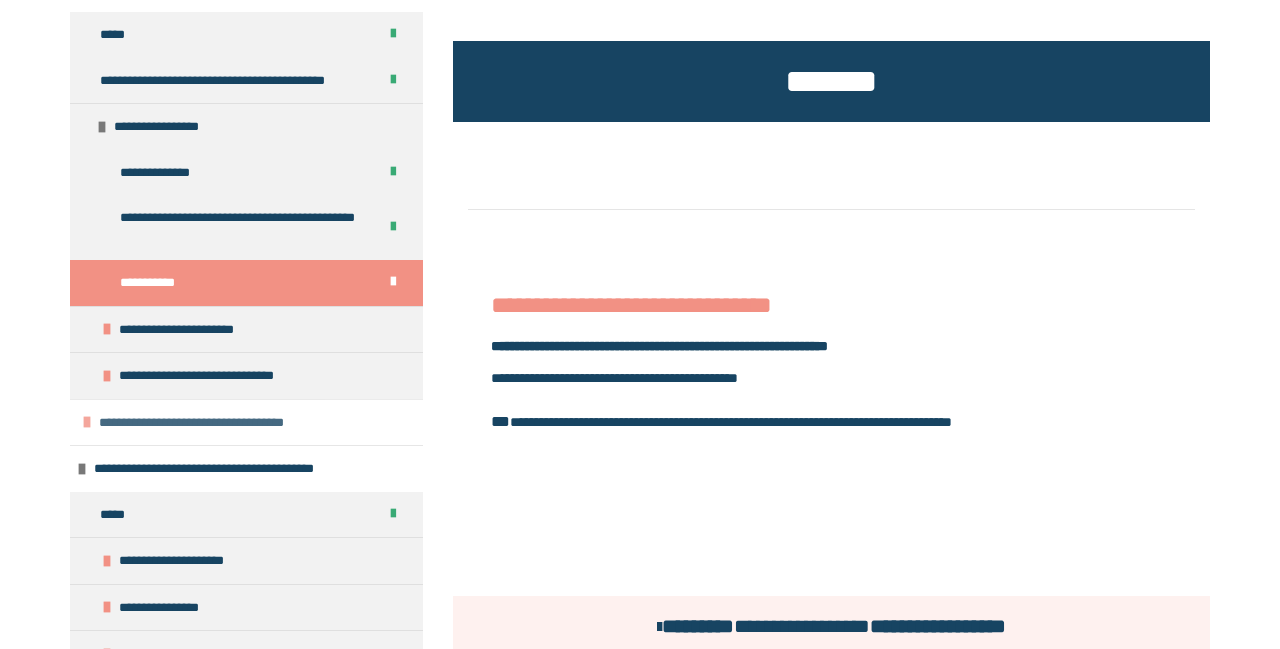 click on "**********" at bounding box center [201, 423] 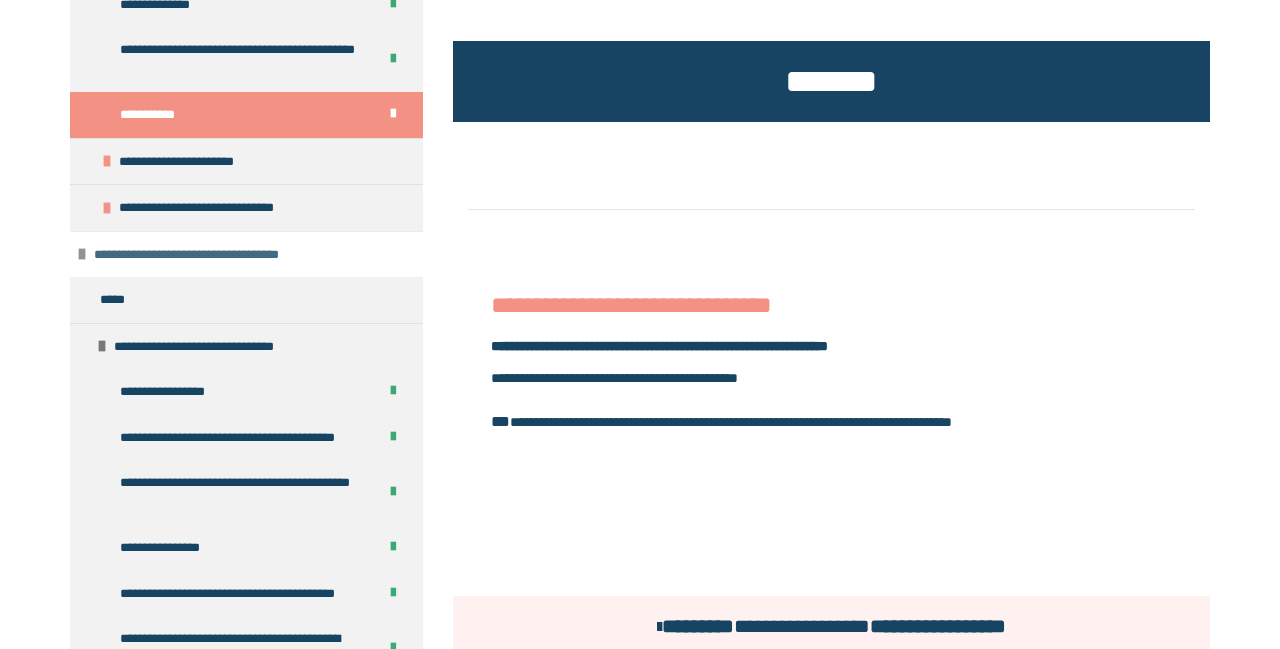 scroll, scrollTop: 855, scrollLeft: 0, axis: vertical 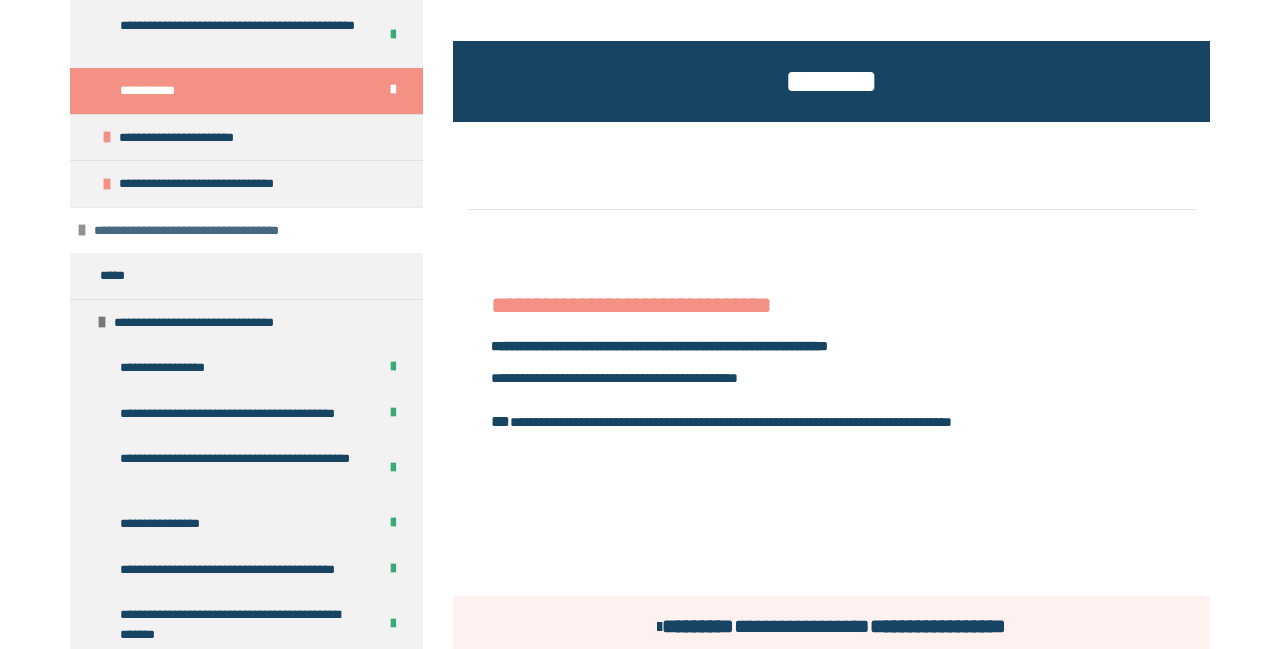 click on "**********" at bounding box center (196, 231) 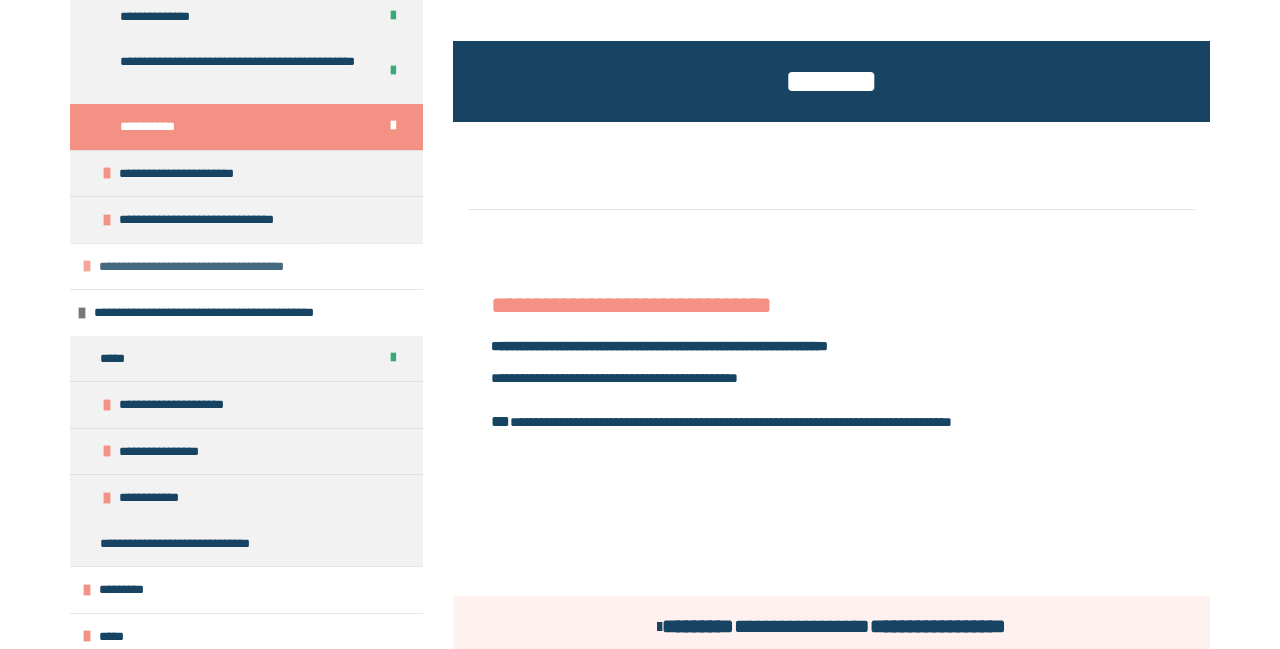 click on "**********" at bounding box center (246, 266) 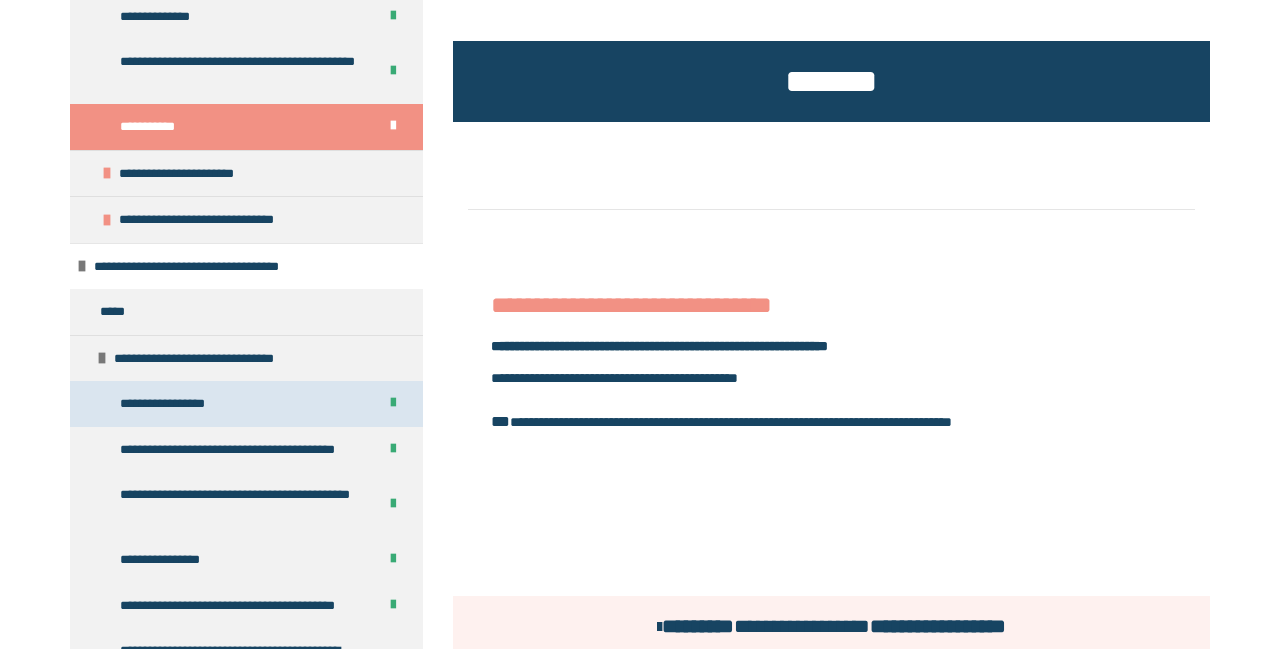 click on "**********" at bounding box center (172, 404) 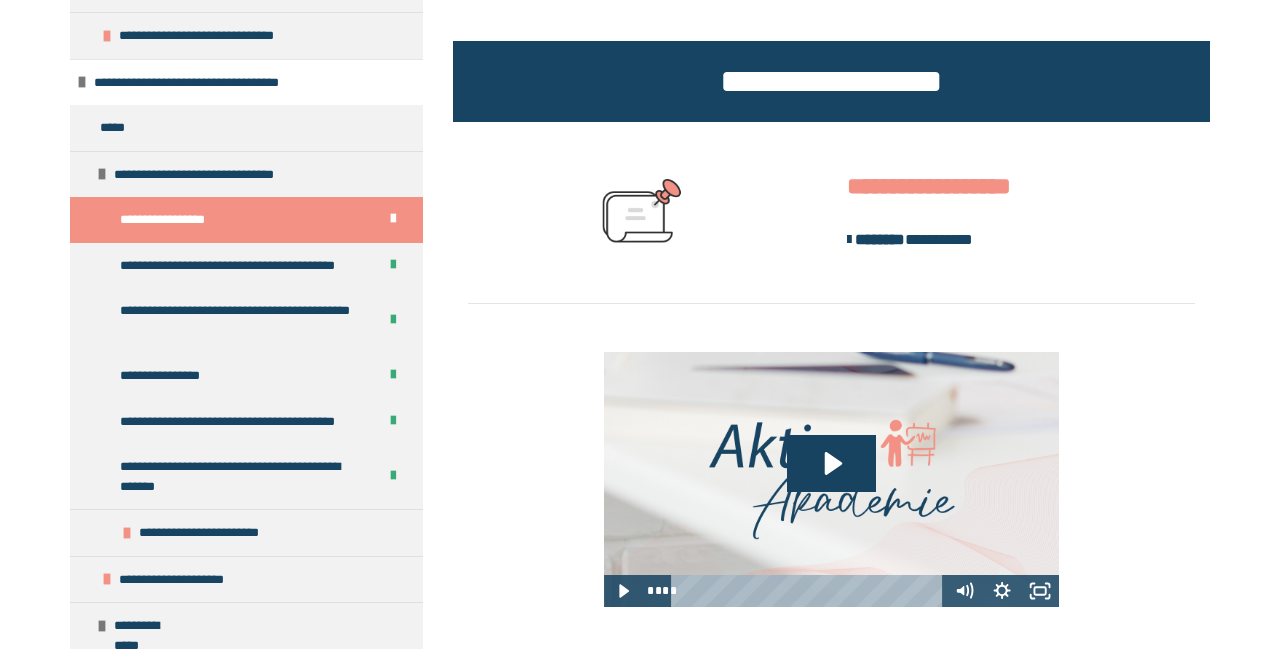 scroll, scrollTop: 1011, scrollLeft: 0, axis: vertical 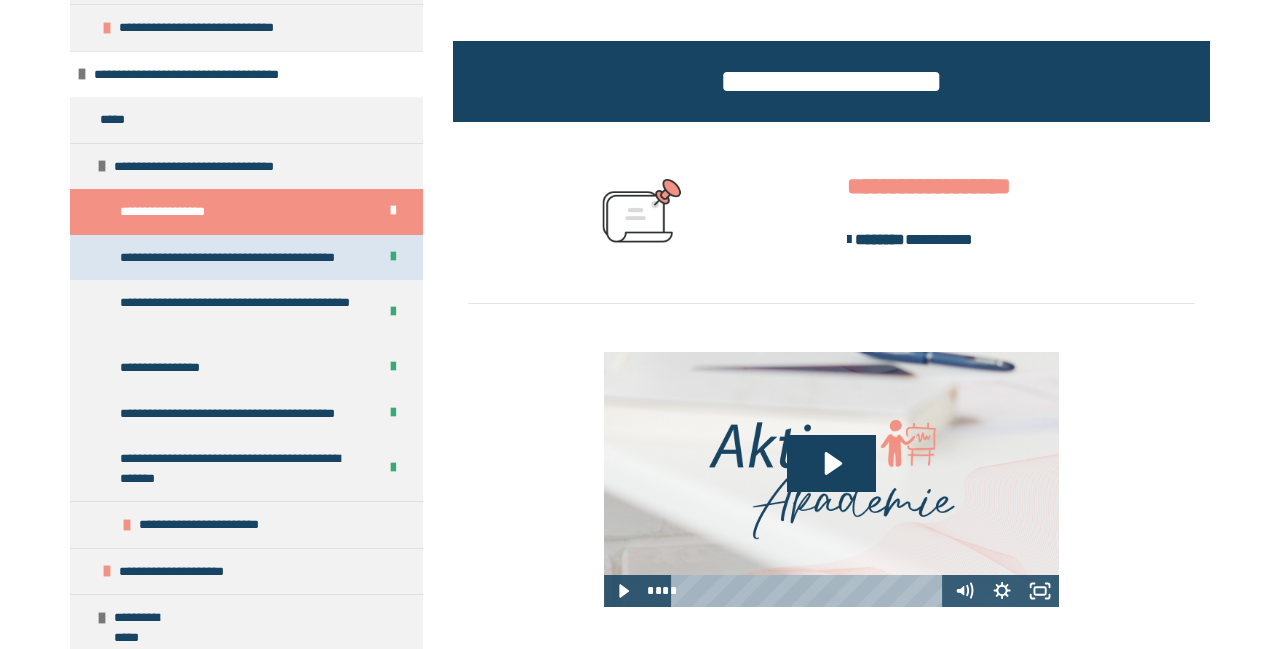 click on "**********" at bounding box center (235, 258) 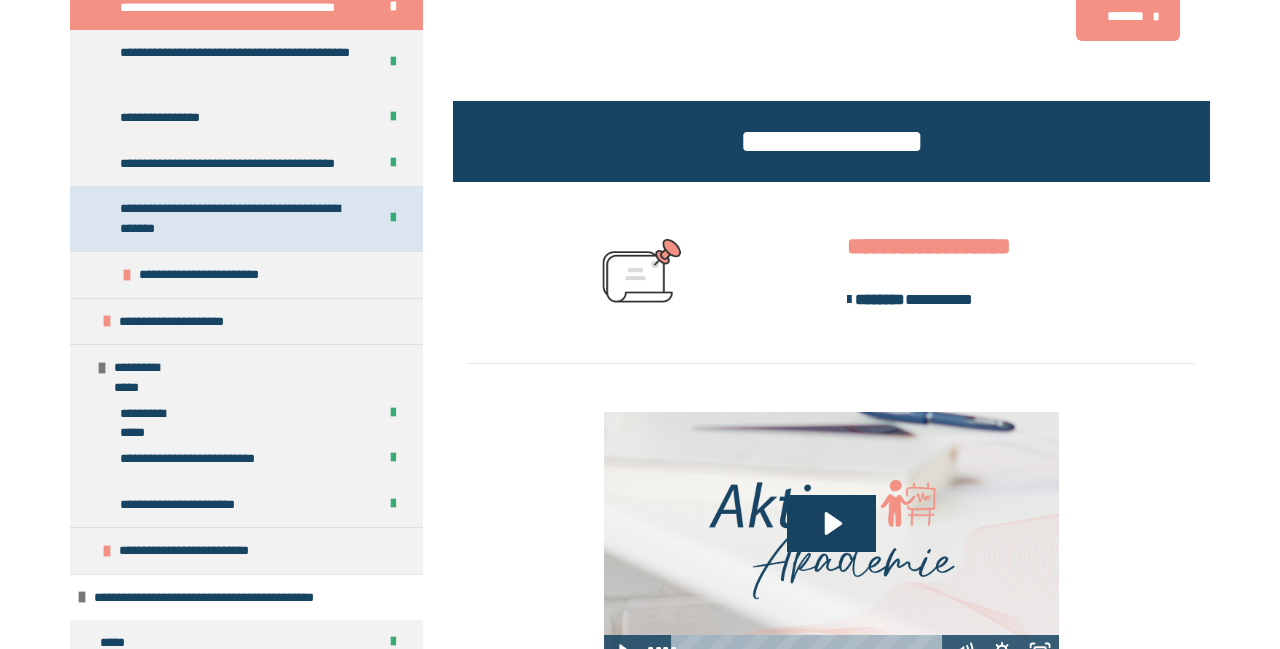scroll, scrollTop: 1299, scrollLeft: 0, axis: vertical 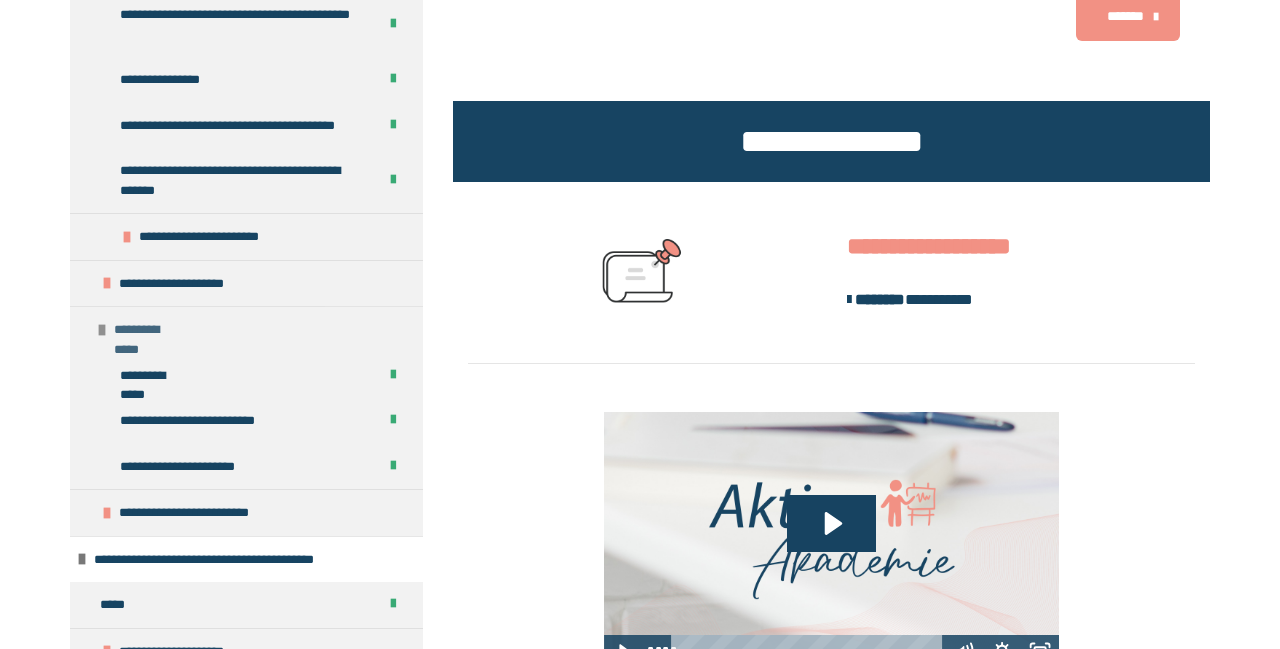 click on "**********" at bounding box center [151, 330] 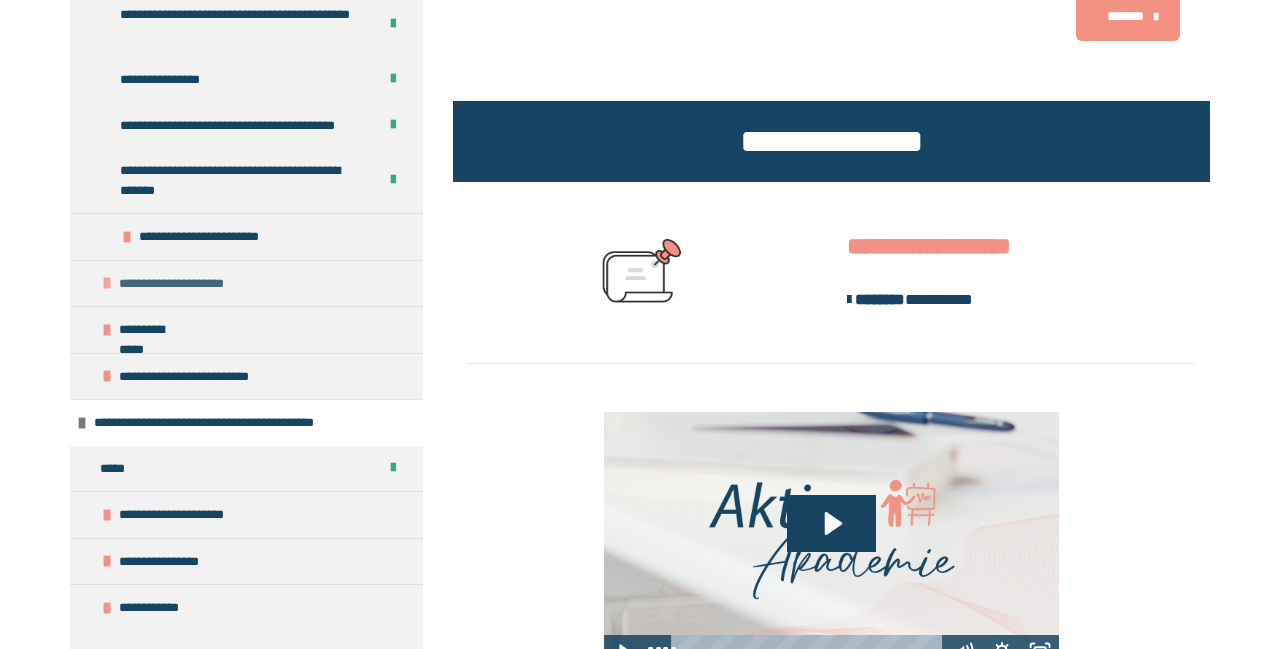 click at bounding box center [107, 283] 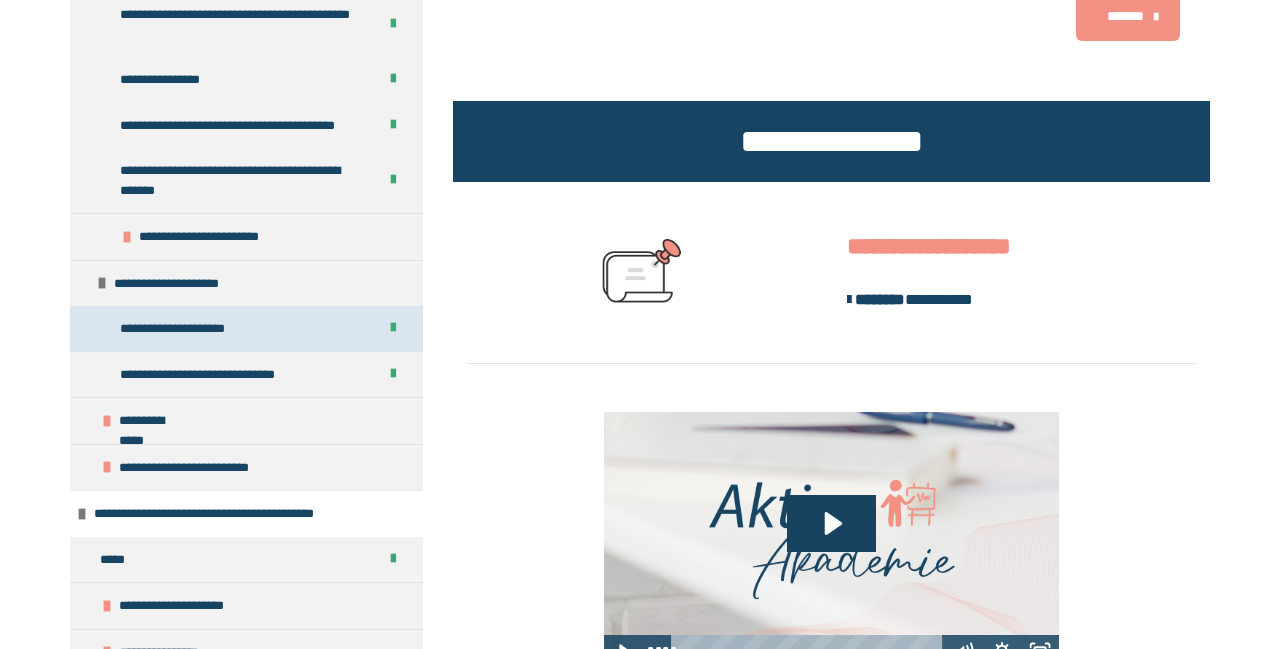 click on "**********" at bounding box center [182, 329] 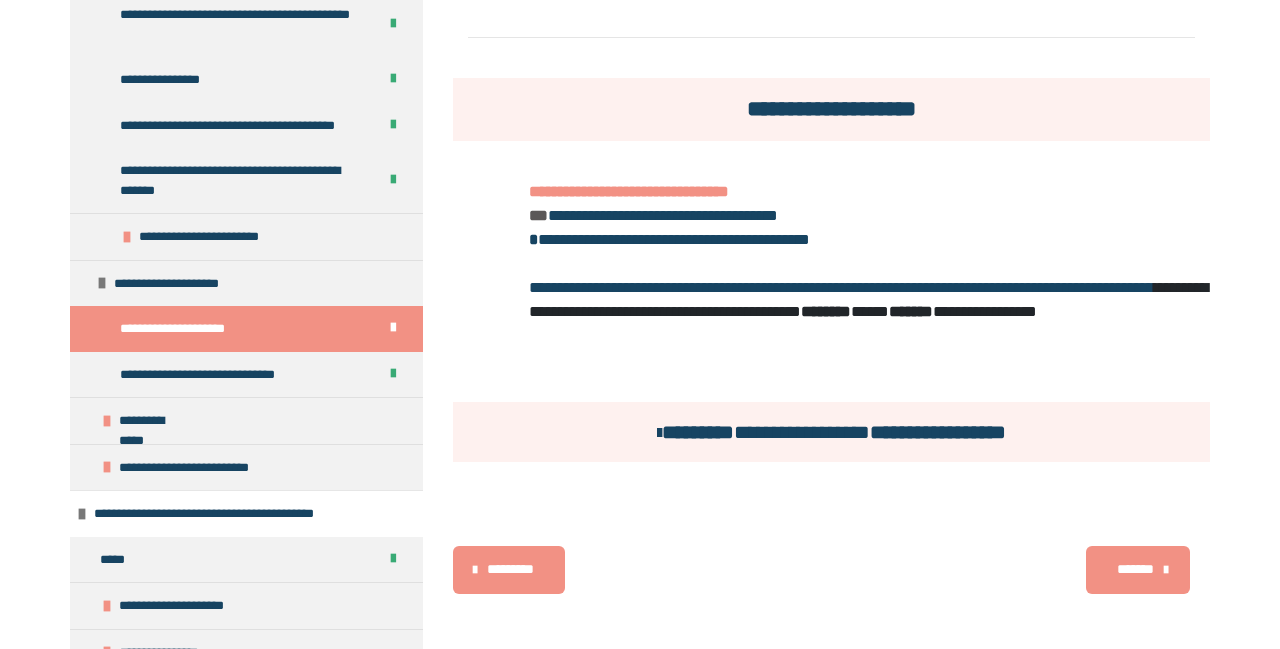 scroll, scrollTop: 943, scrollLeft: 0, axis: vertical 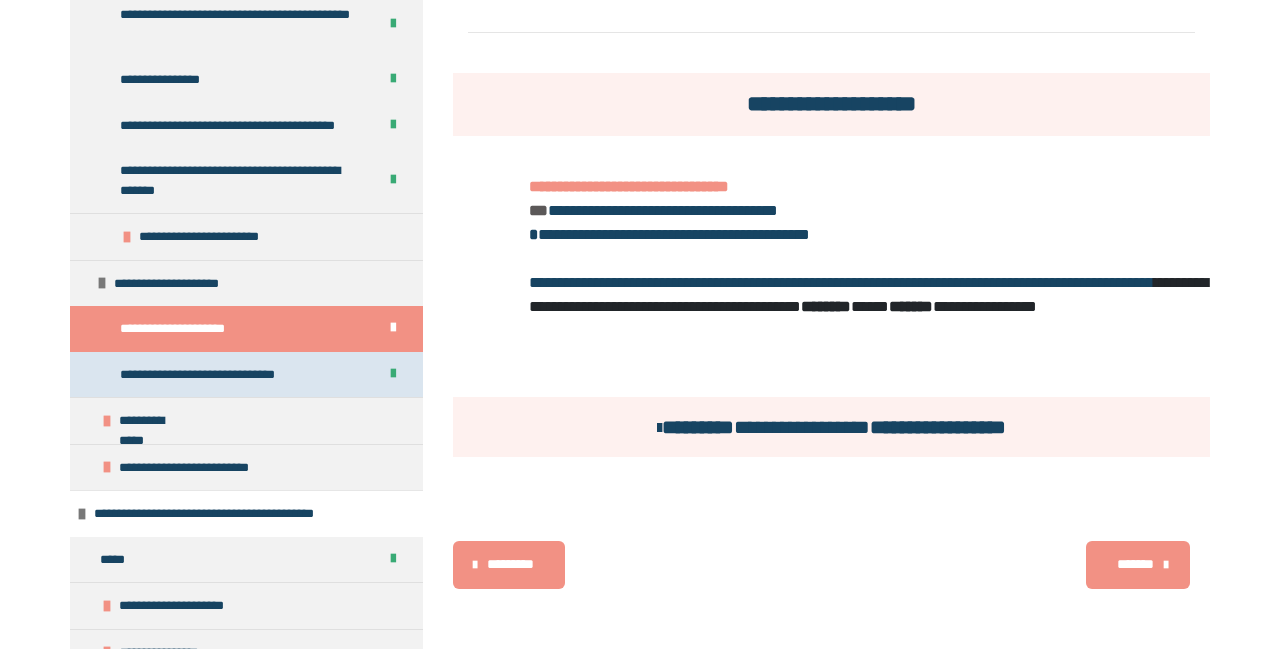 click on "**********" at bounding box center [208, 375] 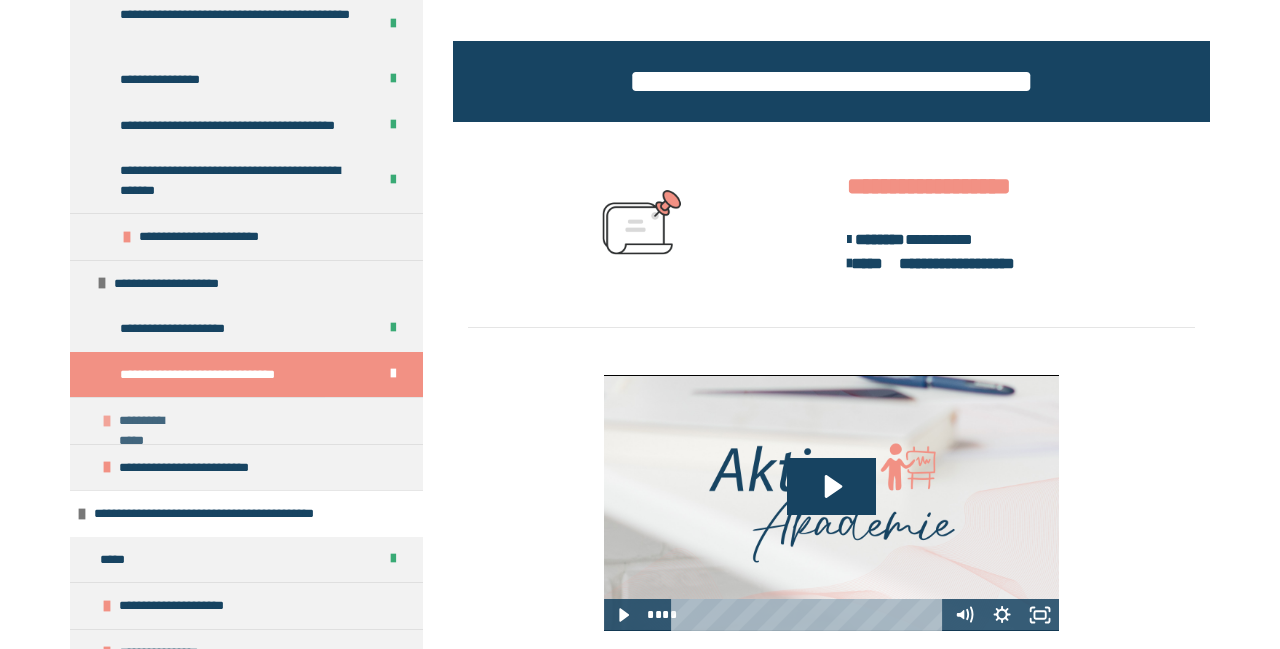 click at bounding box center (107, 421) 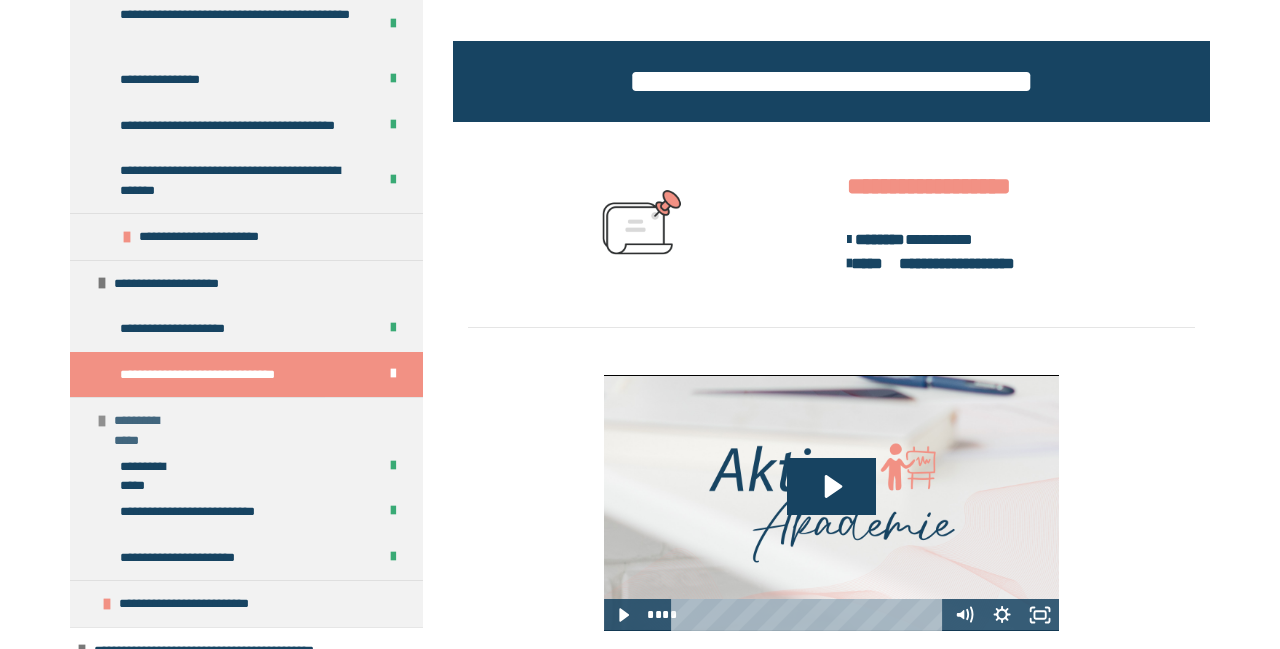 click on "**********" at bounding box center [151, 421] 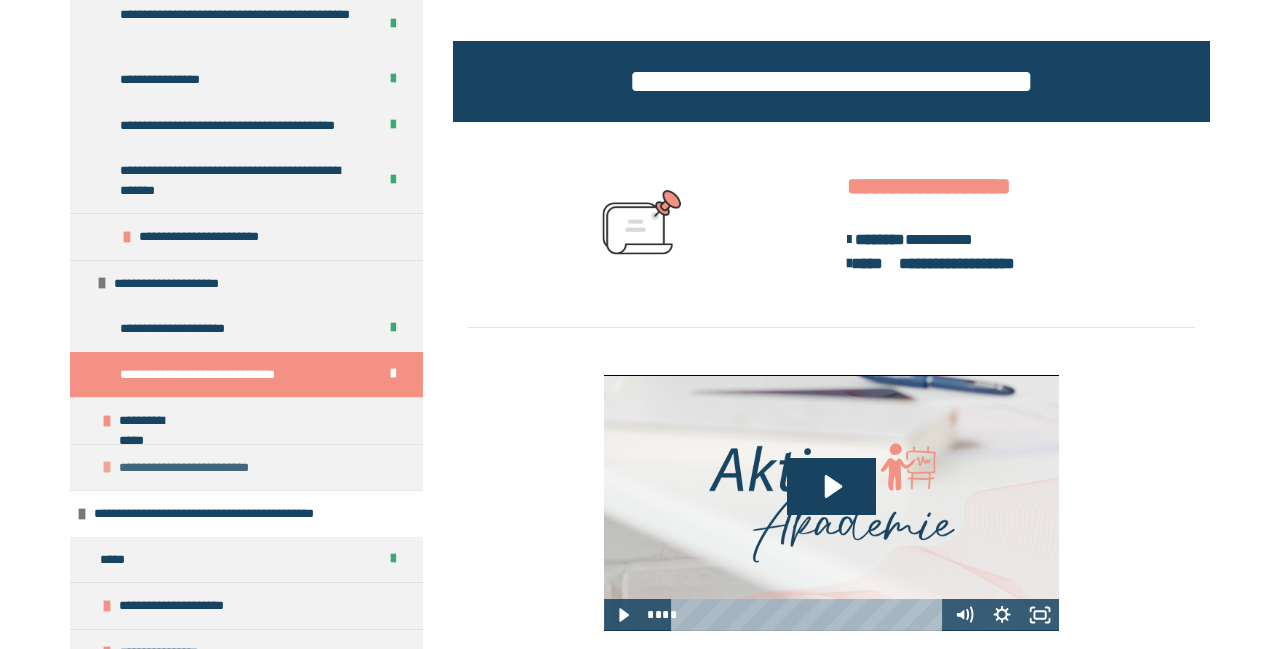 click on "**********" at bounding box center [190, 468] 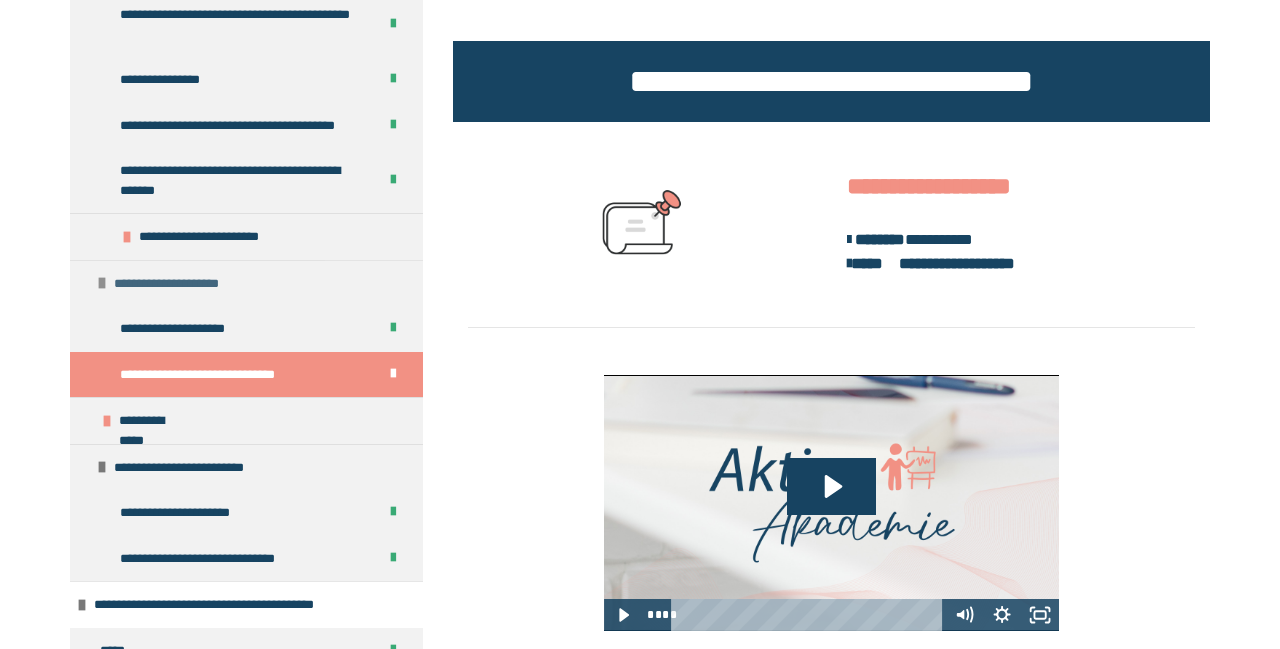 click at bounding box center (102, 283) 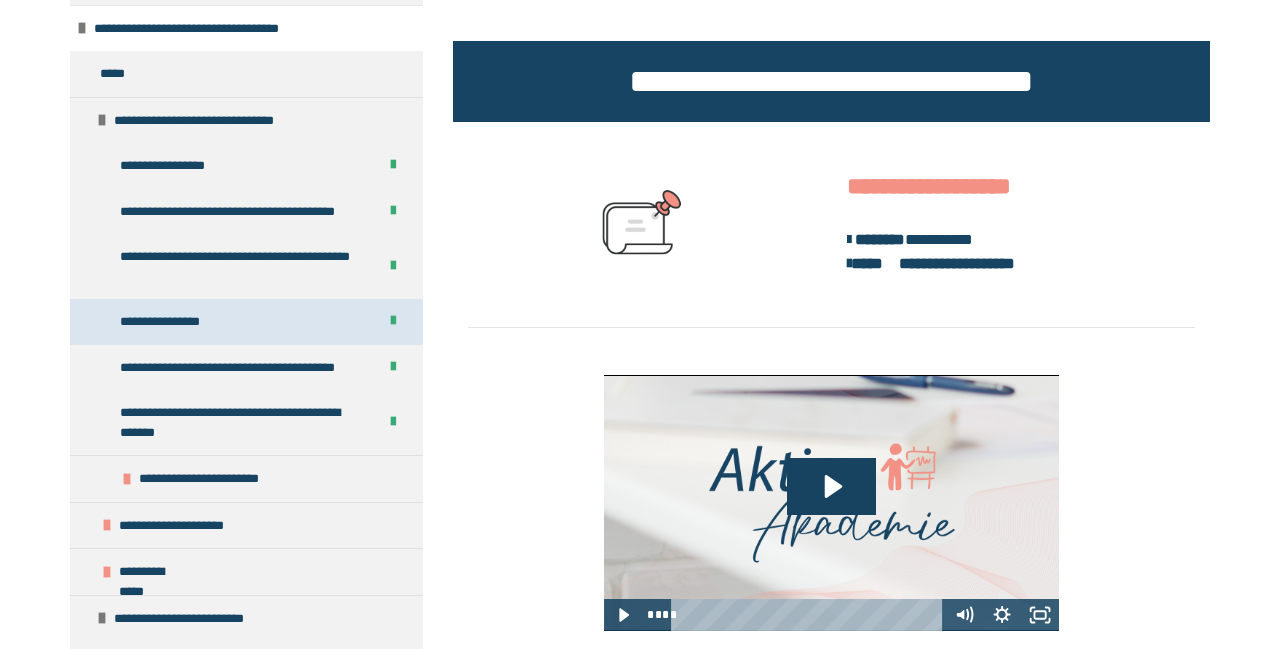 scroll, scrollTop: 1011, scrollLeft: 0, axis: vertical 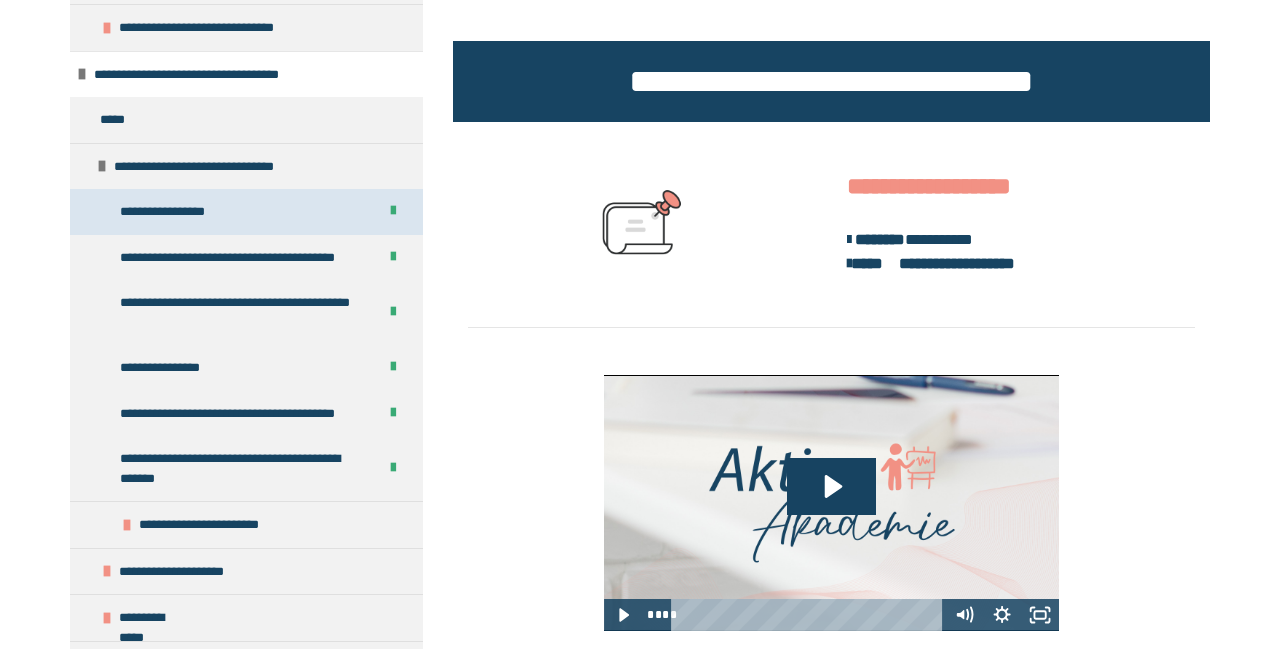 click on "**********" at bounding box center [172, 212] 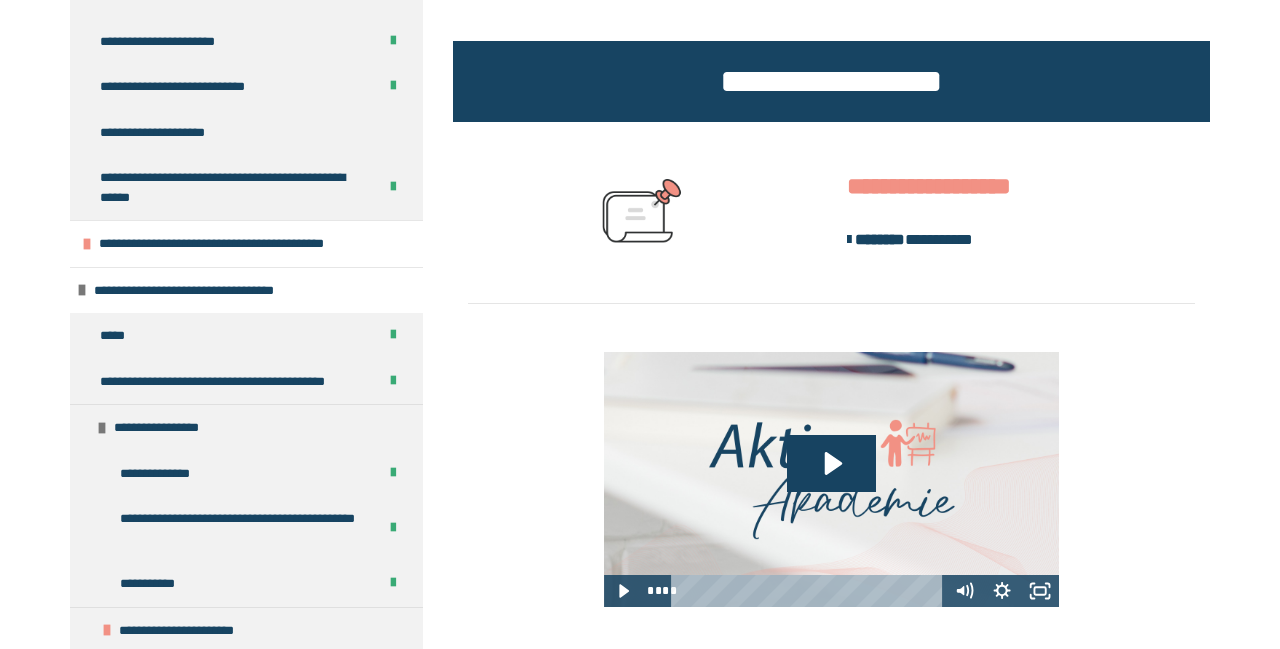 scroll, scrollTop: 339, scrollLeft: 0, axis: vertical 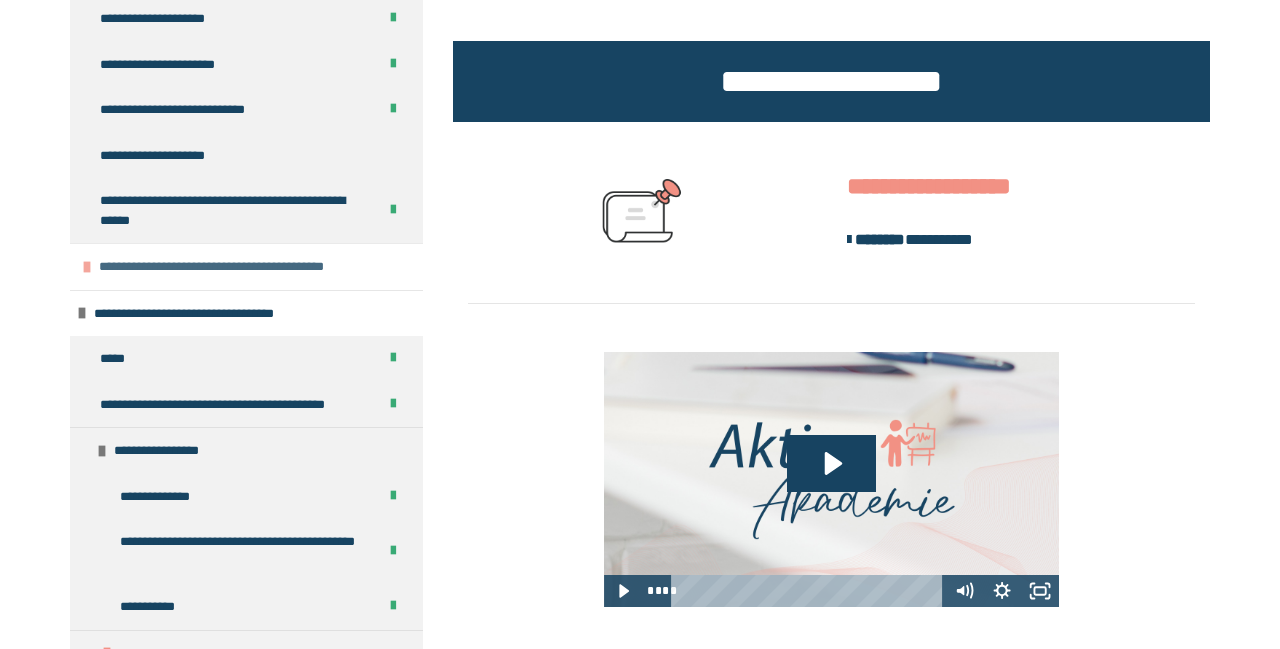 click at bounding box center [87, 267] 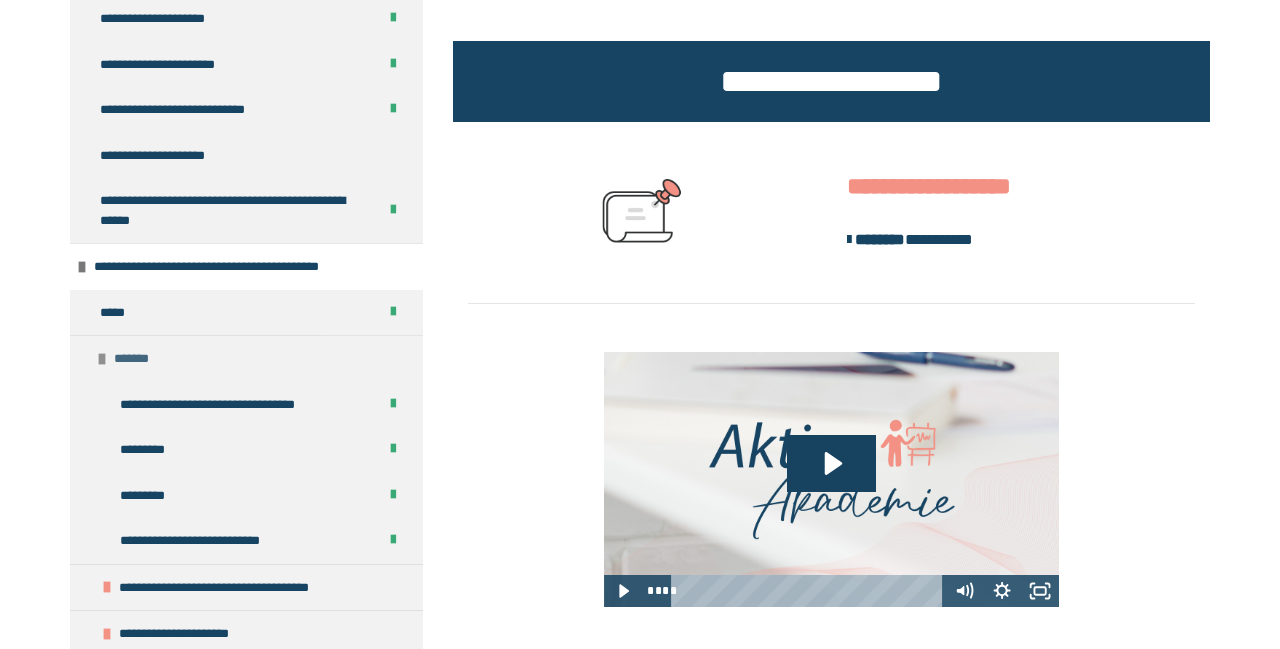 click at bounding box center (102, 359) 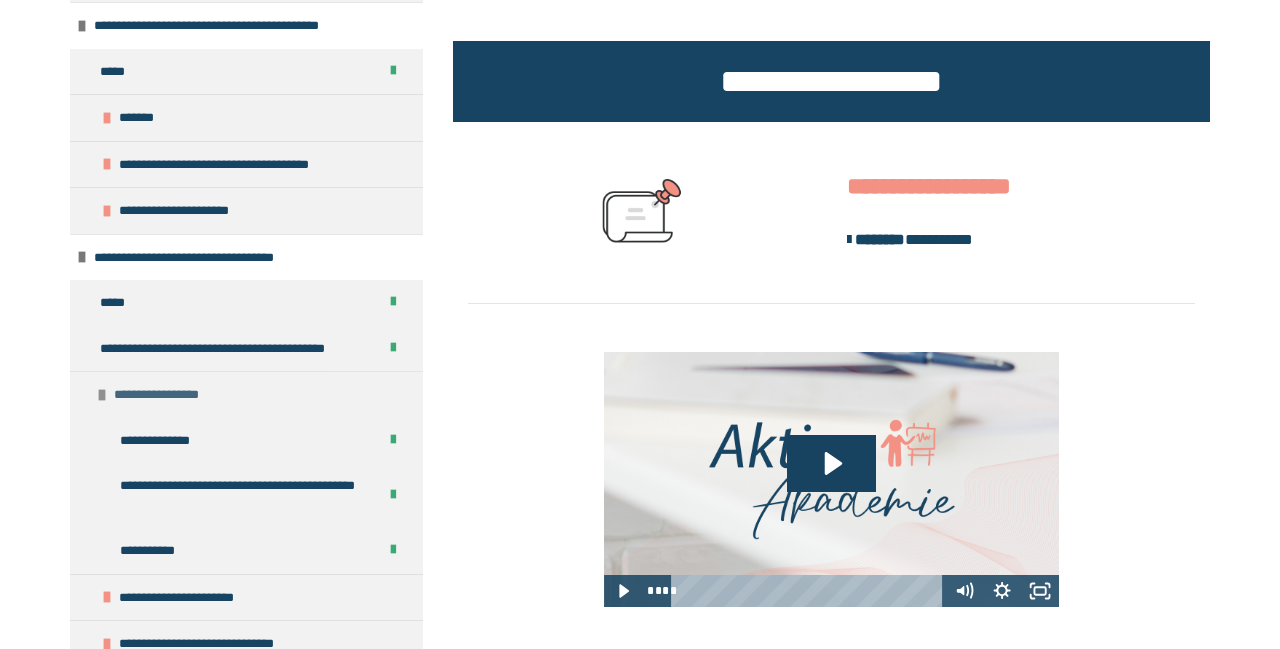 scroll, scrollTop: 627, scrollLeft: 0, axis: vertical 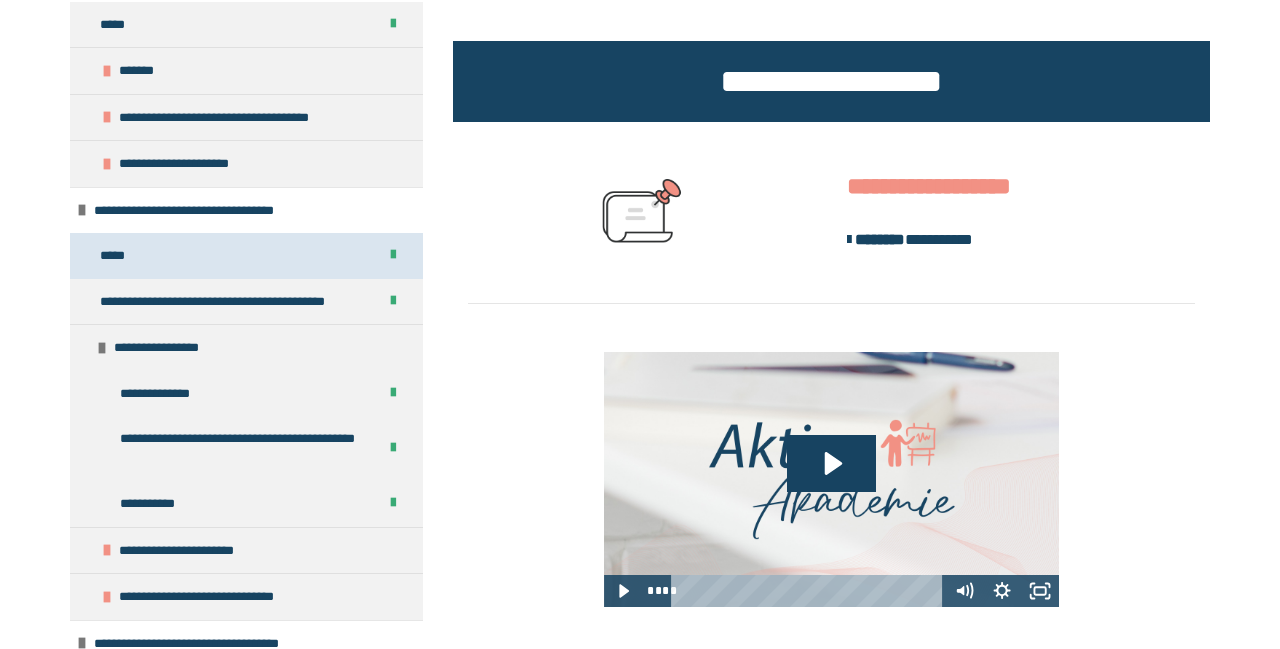 click on "*****" at bounding box center (113, 256) 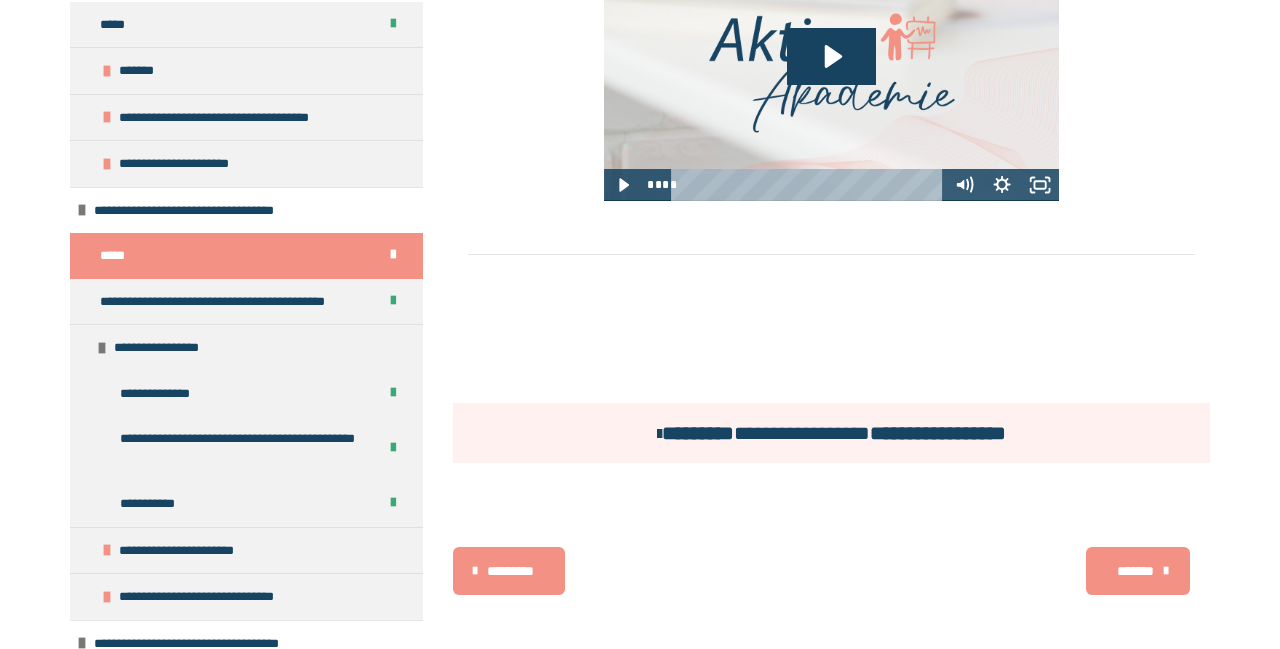 scroll, scrollTop: 599, scrollLeft: 0, axis: vertical 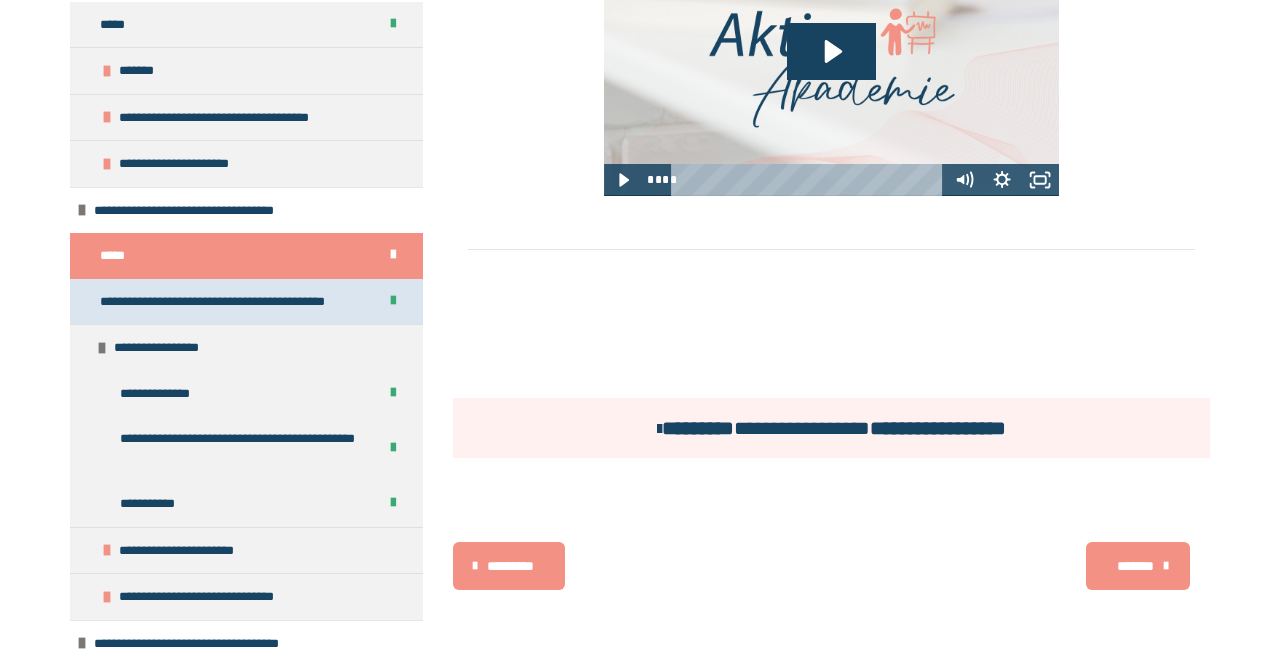 click on "**********" at bounding box center (230, 302) 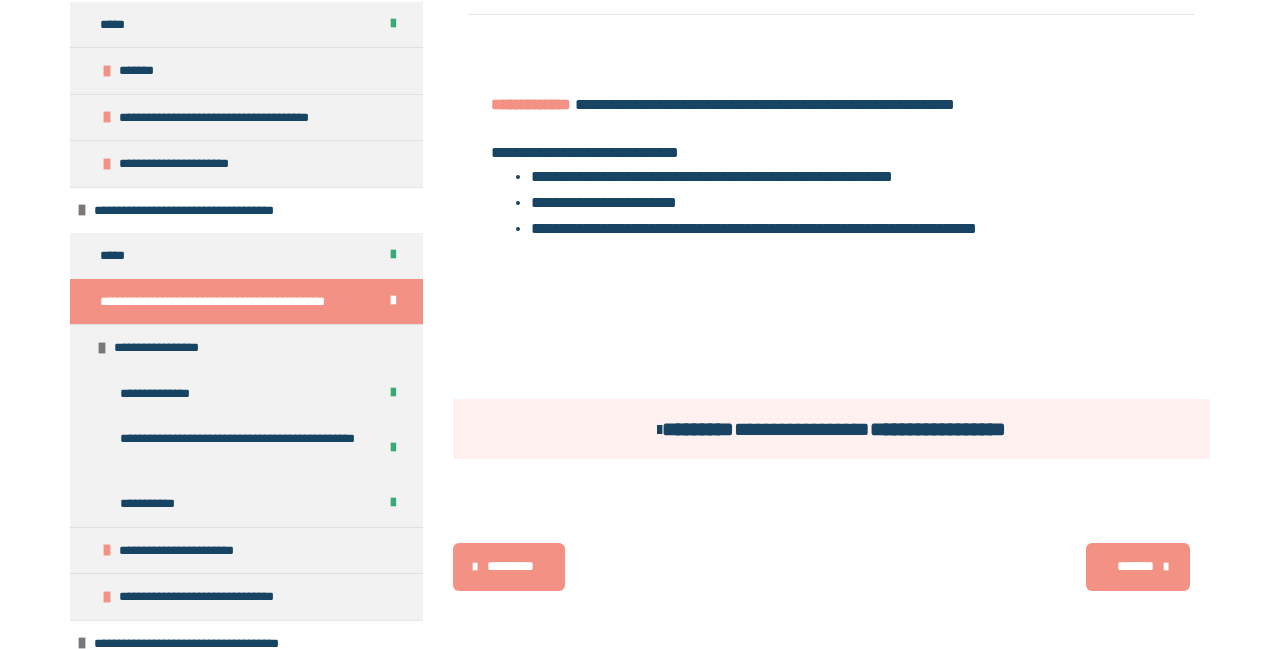 scroll, scrollTop: 1019, scrollLeft: 0, axis: vertical 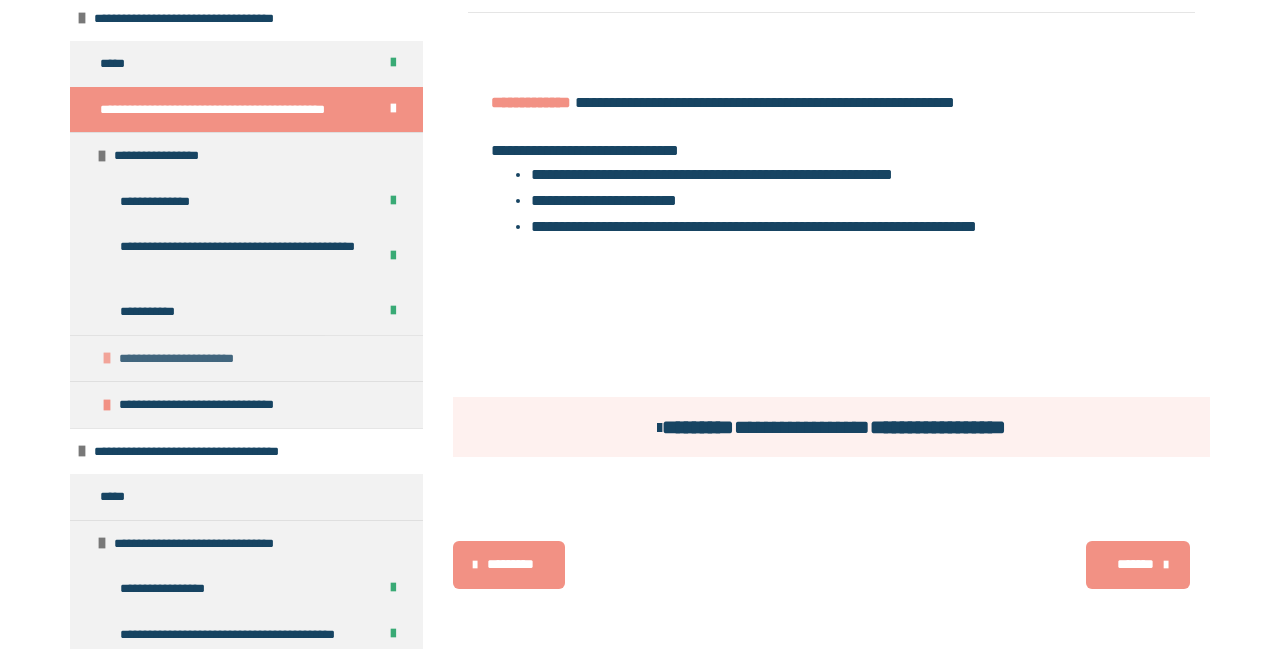click at bounding box center (107, 358) 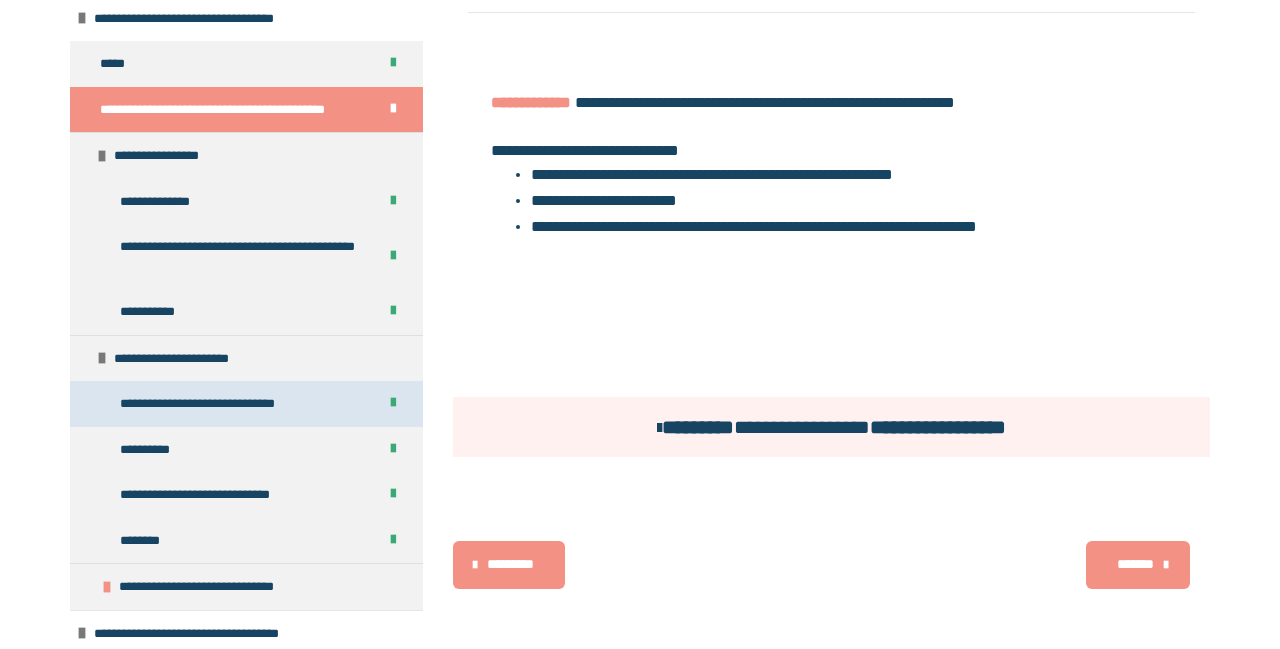 click on "**********" at bounding box center [209, 404] 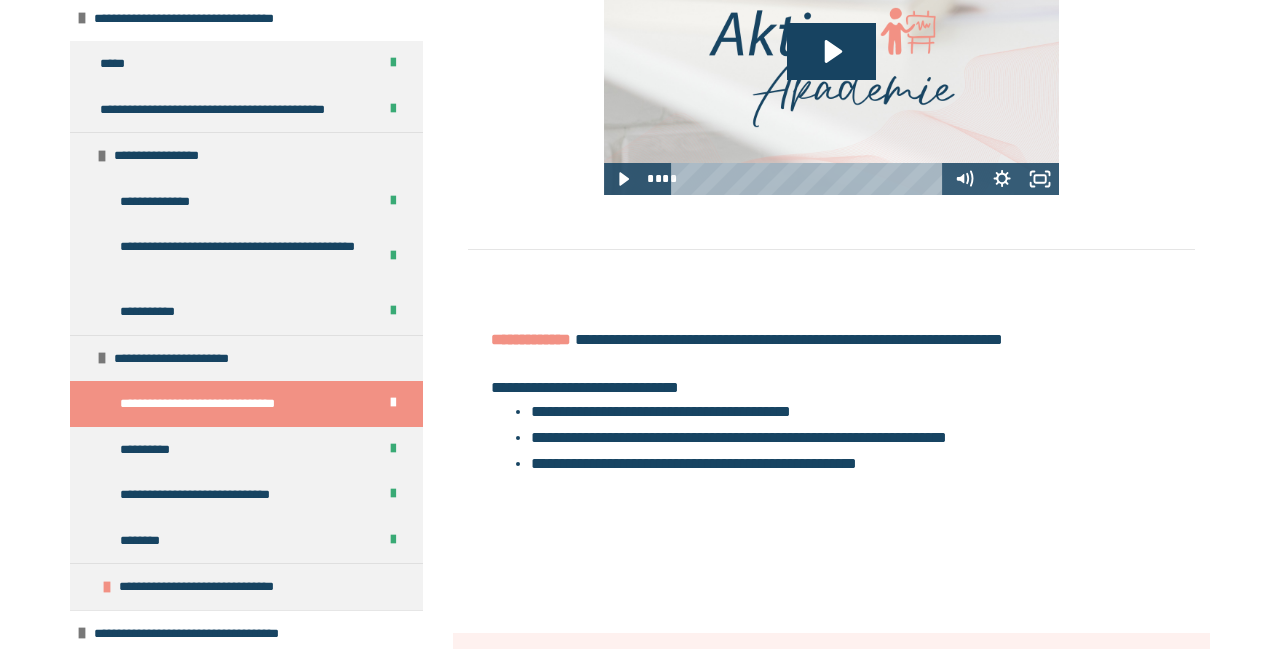scroll, scrollTop: 698, scrollLeft: 0, axis: vertical 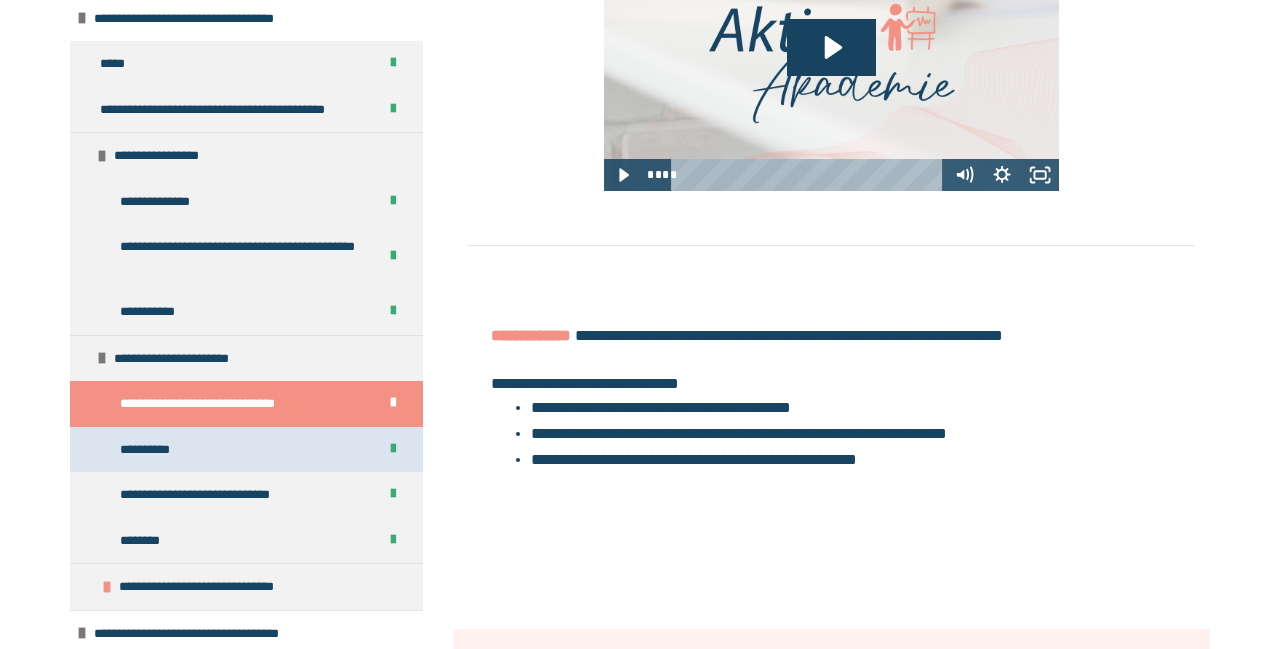 click on "**********" at bounding box center [146, 450] 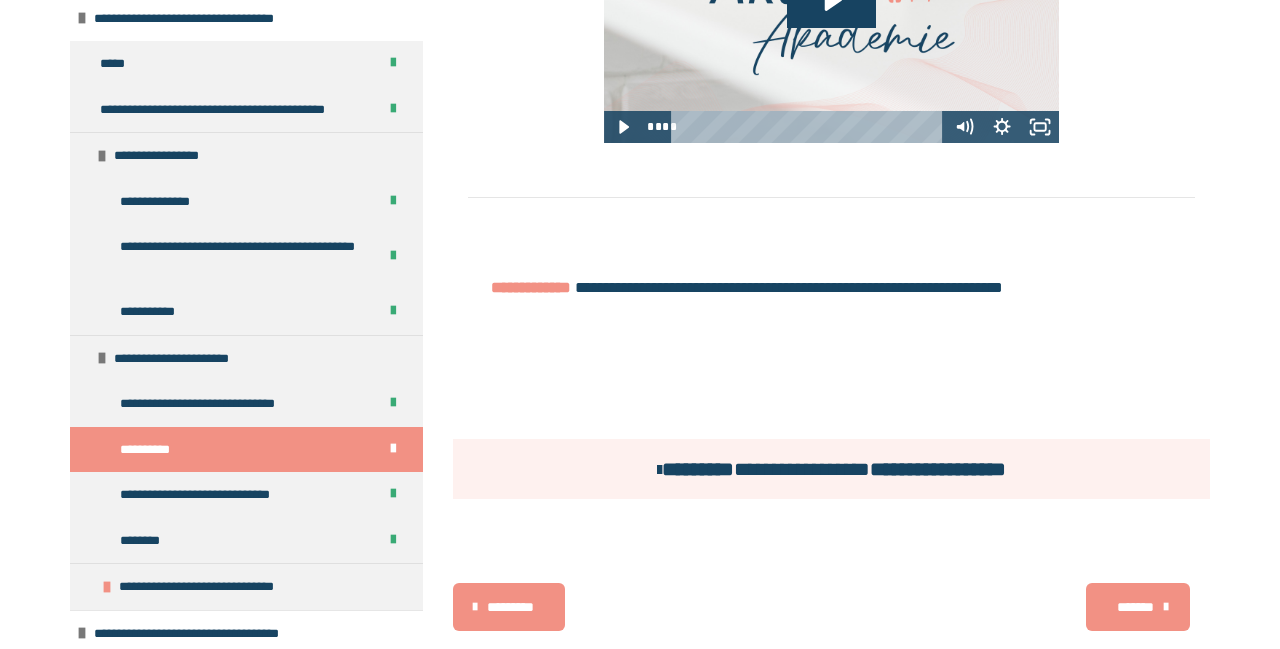 scroll, scrollTop: 790, scrollLeft: 0, axis: vertical 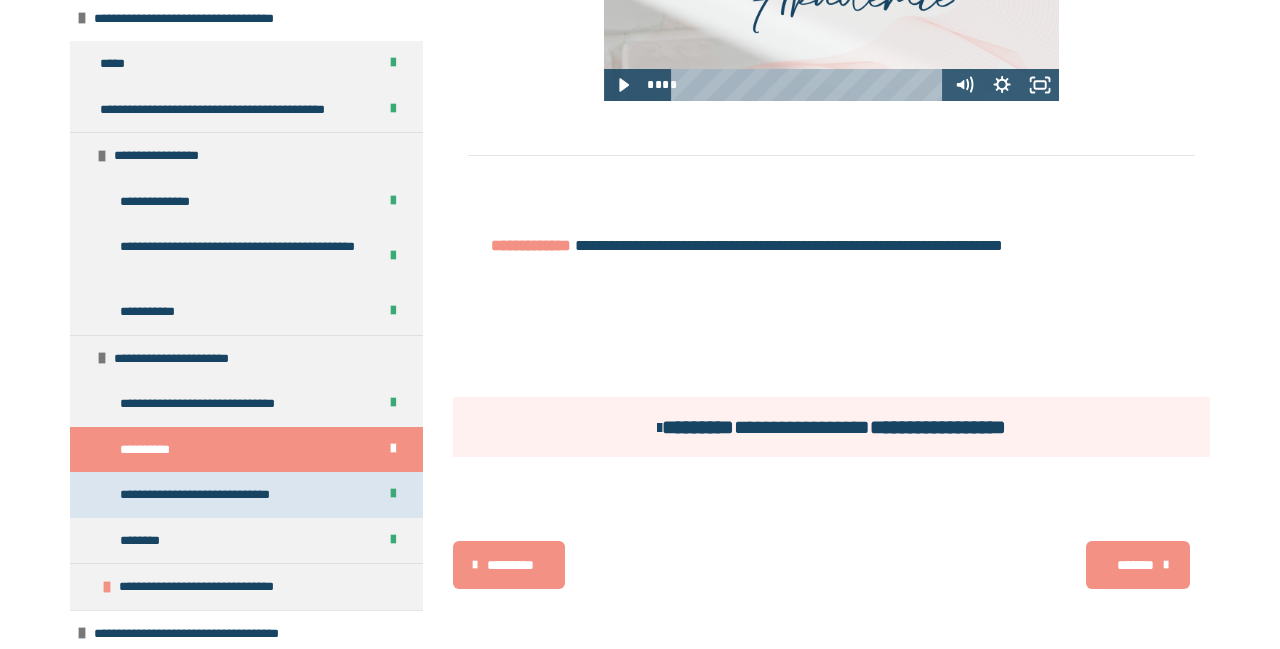 click on "**********" at bounding box center [210, 495] 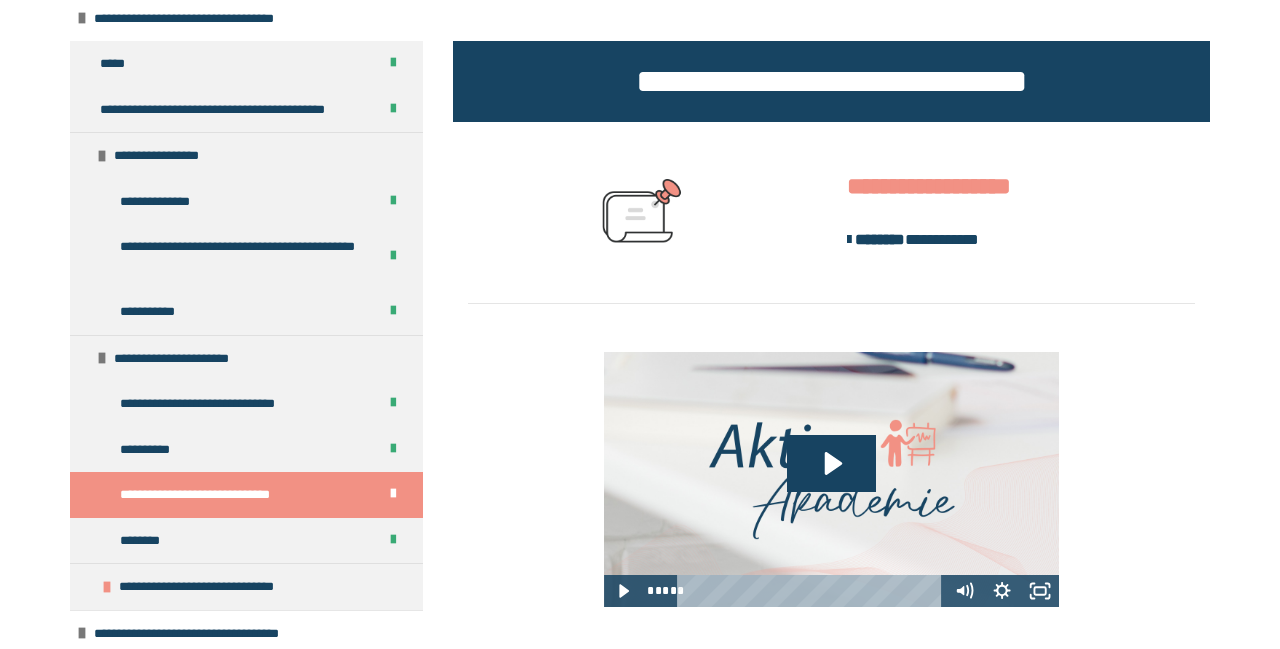 scroll, scrollTop: 1107, scrollLeft: 0, axis: vertical 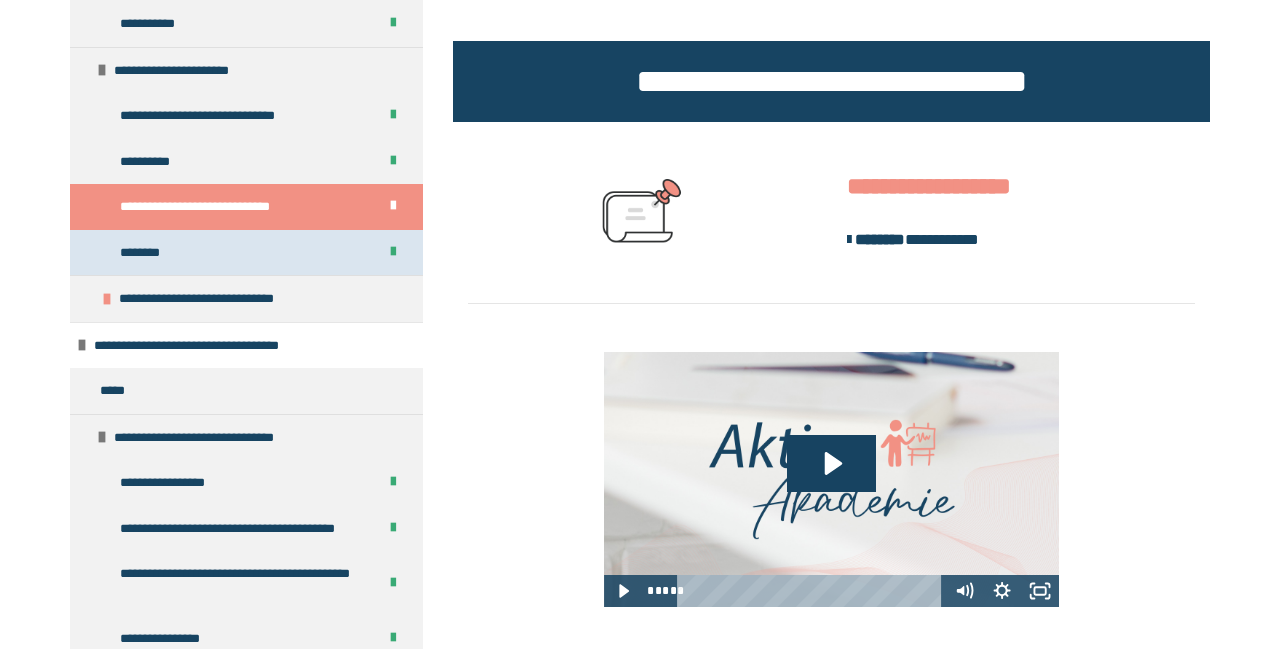 click on "********" at bounding box center [145, 253] 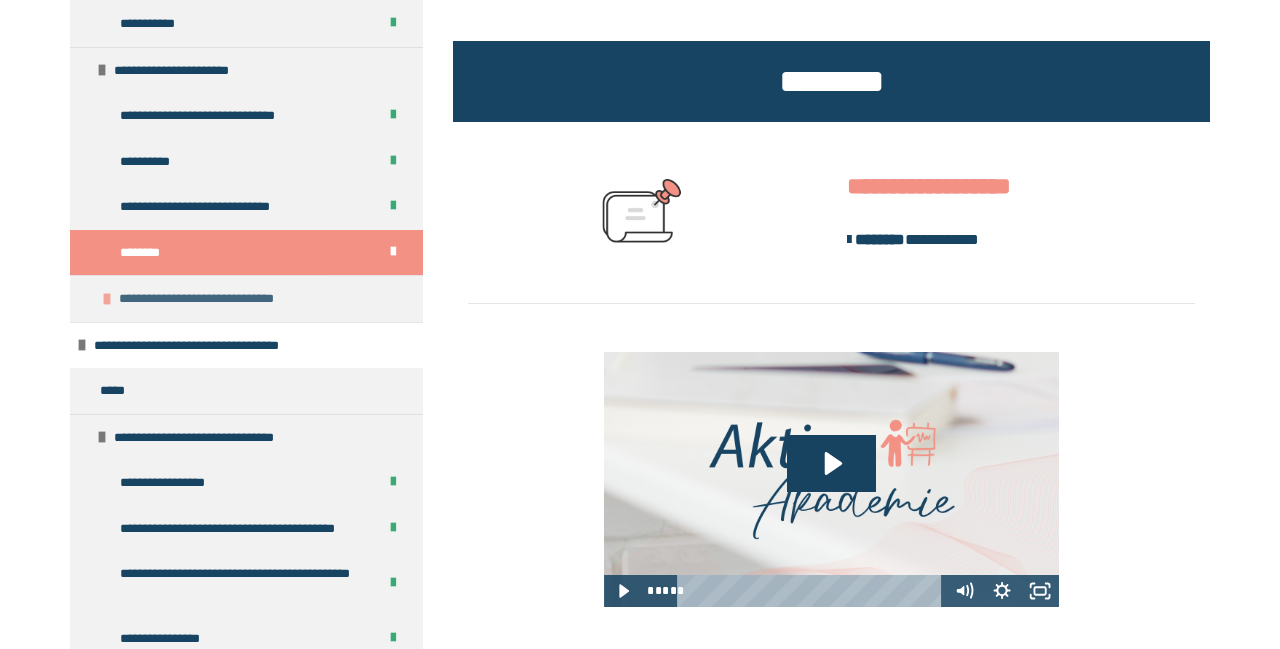 click on "**********" at bounding box center (246, 298) 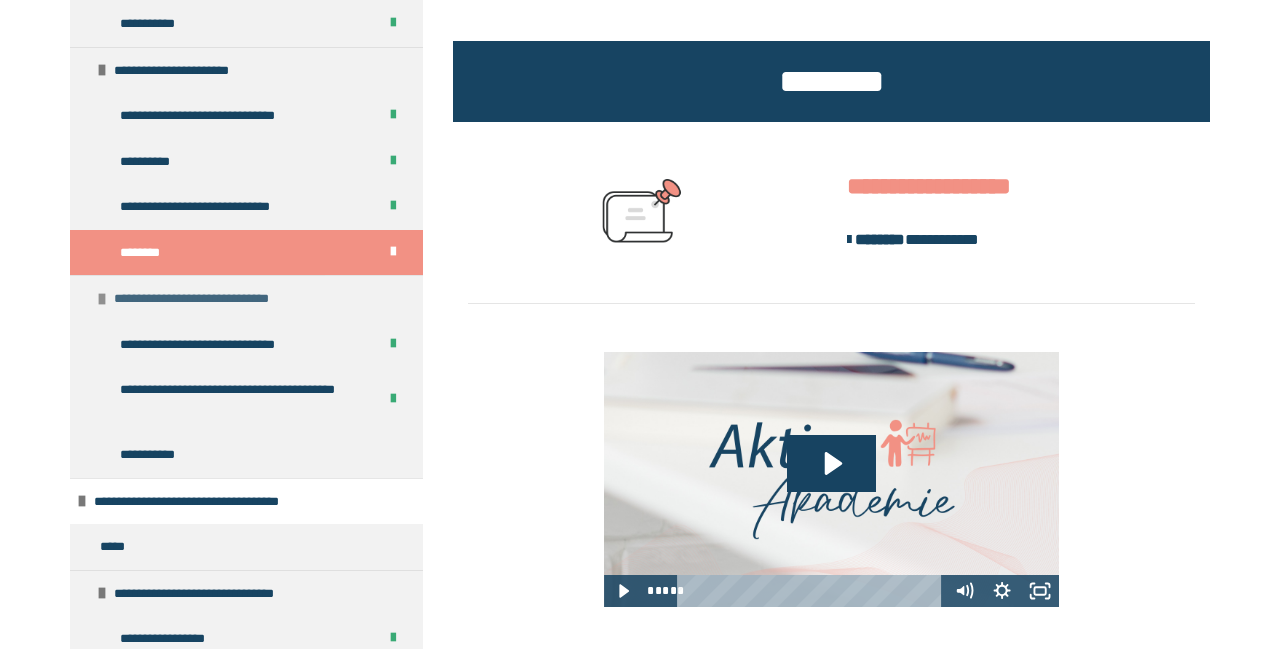 click at bounding box center [102, 299] 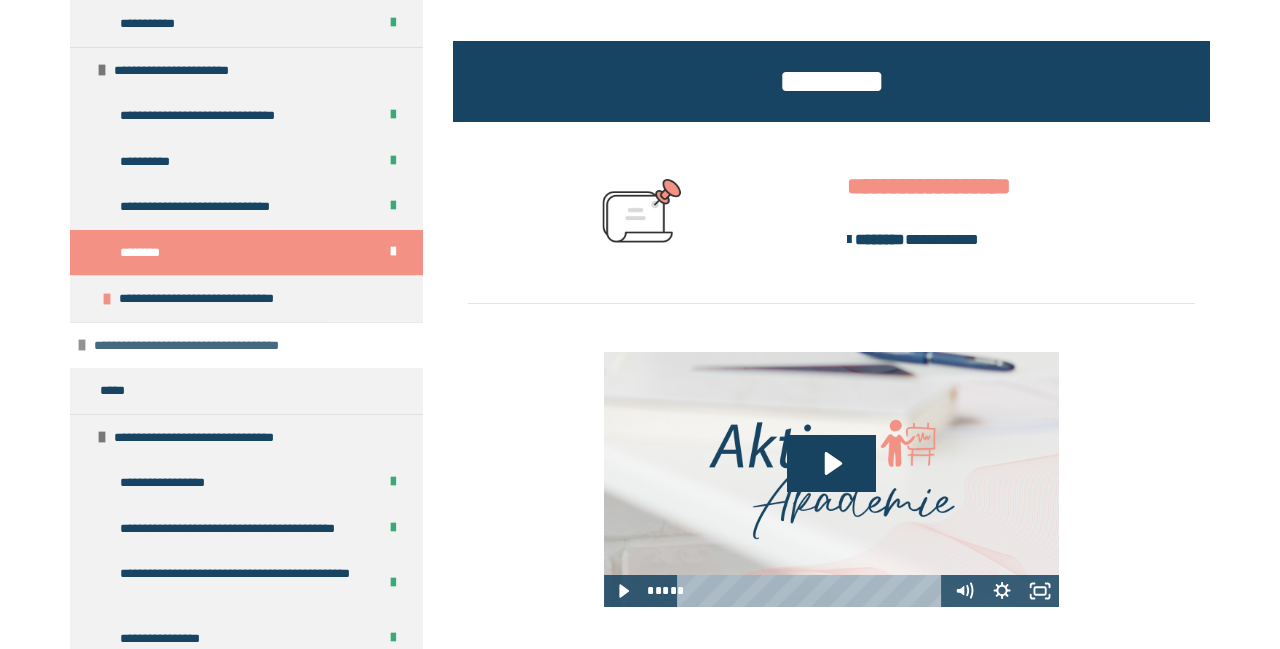 click at bounding box center [82, 345] 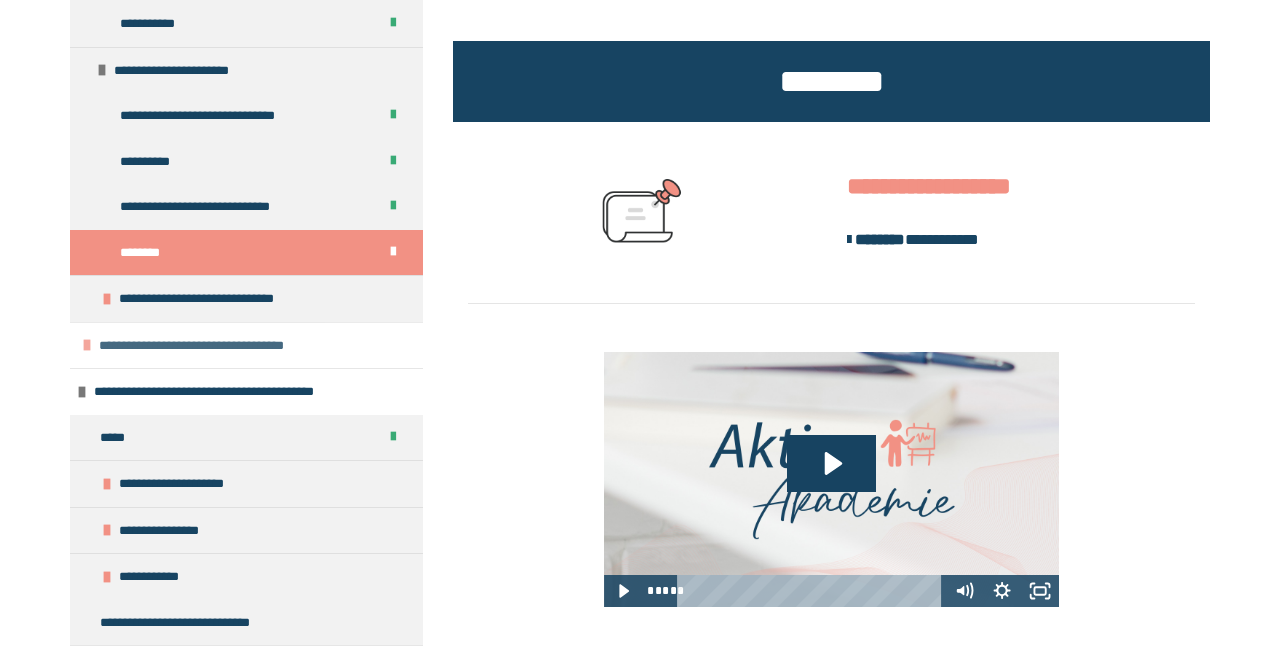click on "**********" at bounding box center (246, 345) 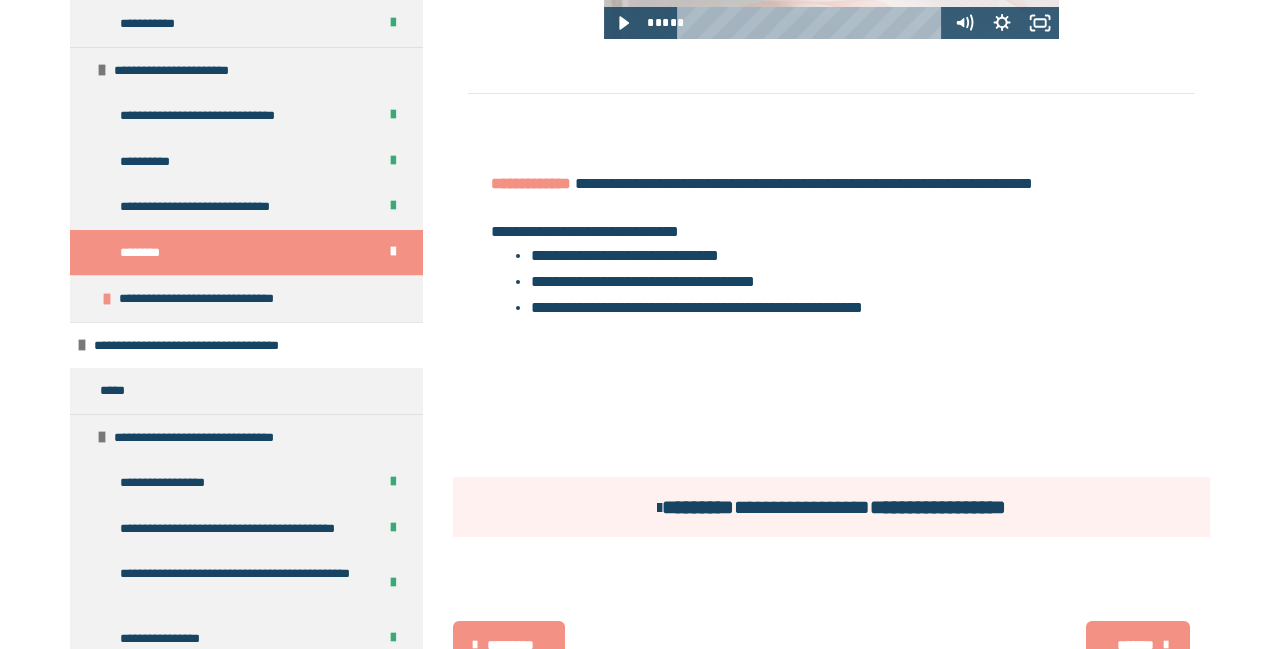 scroll, scrollTop: 935, scrollLeft: 0, axis: vertical 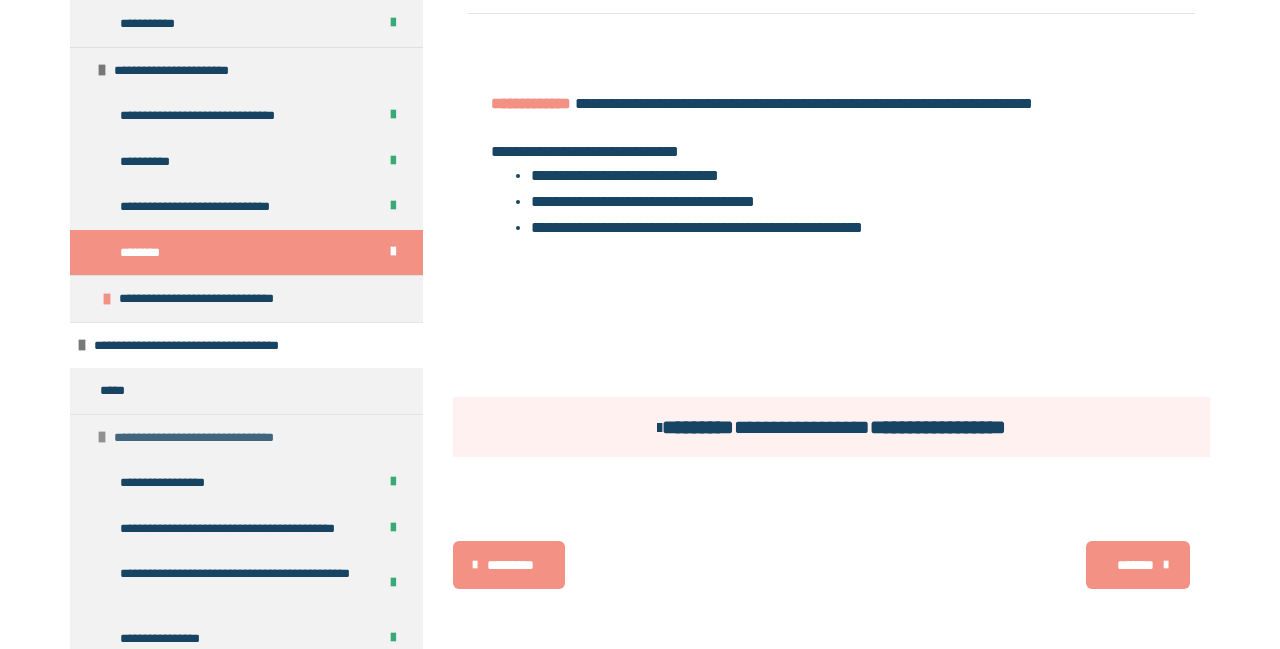 click at bounding box center (102, 437) 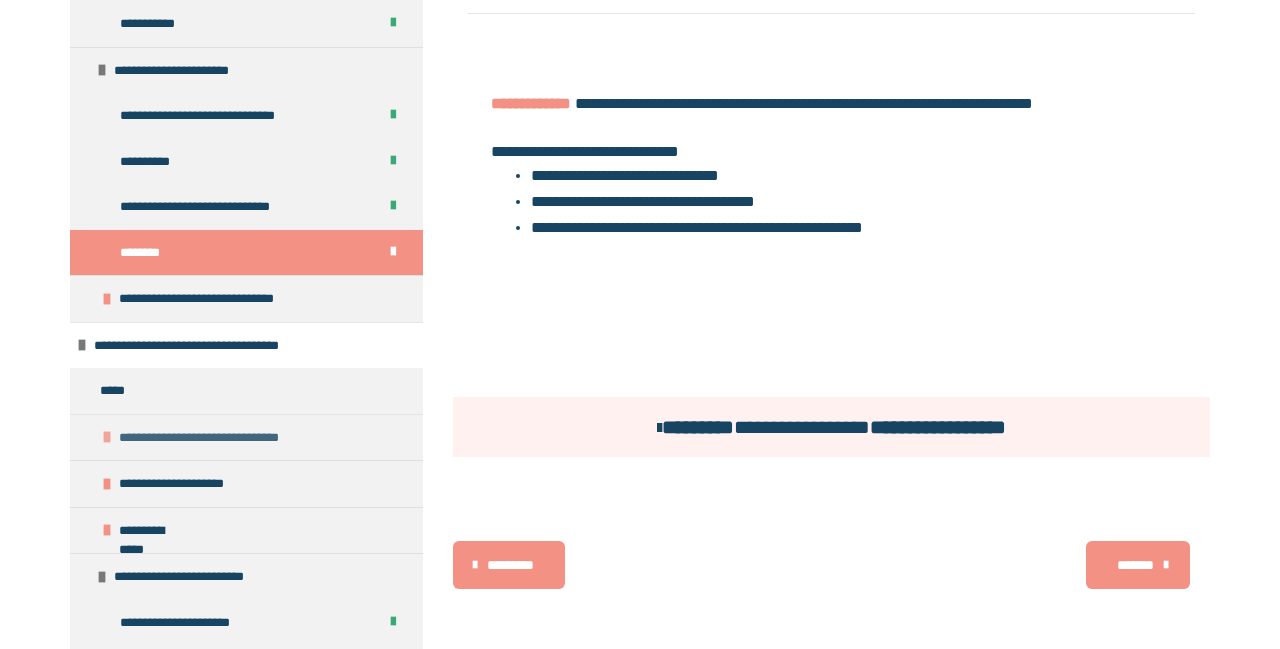 click at bounding box center [107, 437] 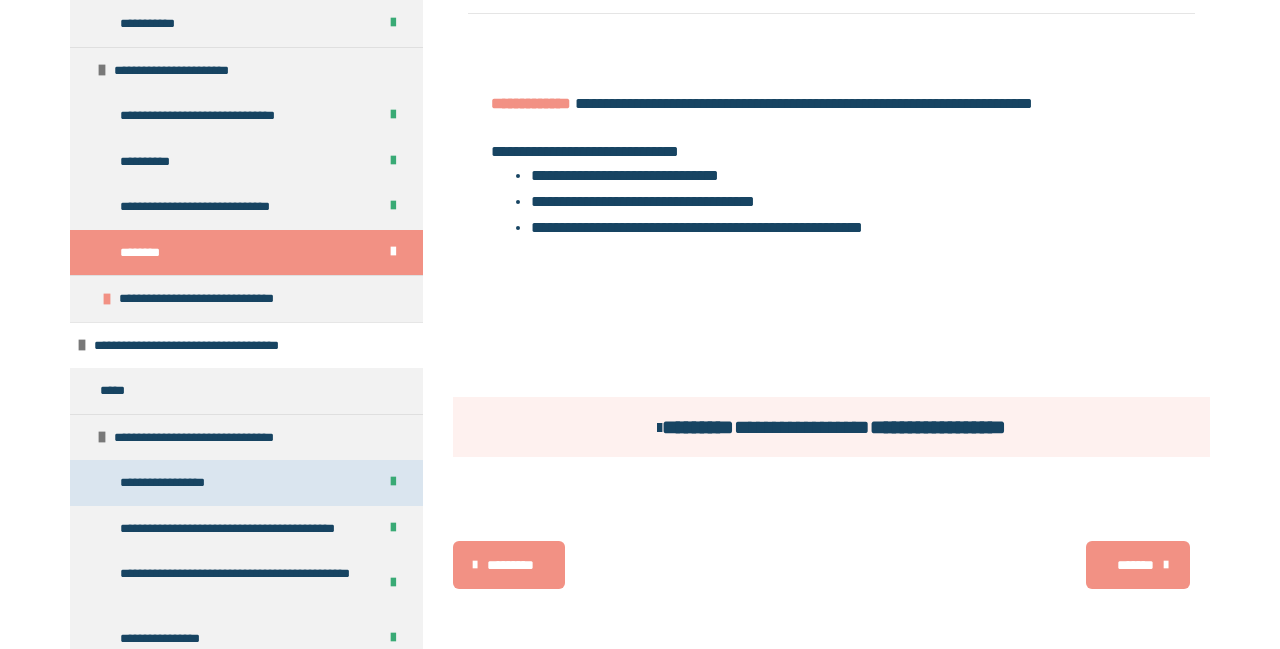 click on "**********" at bounding box center (172, 483) 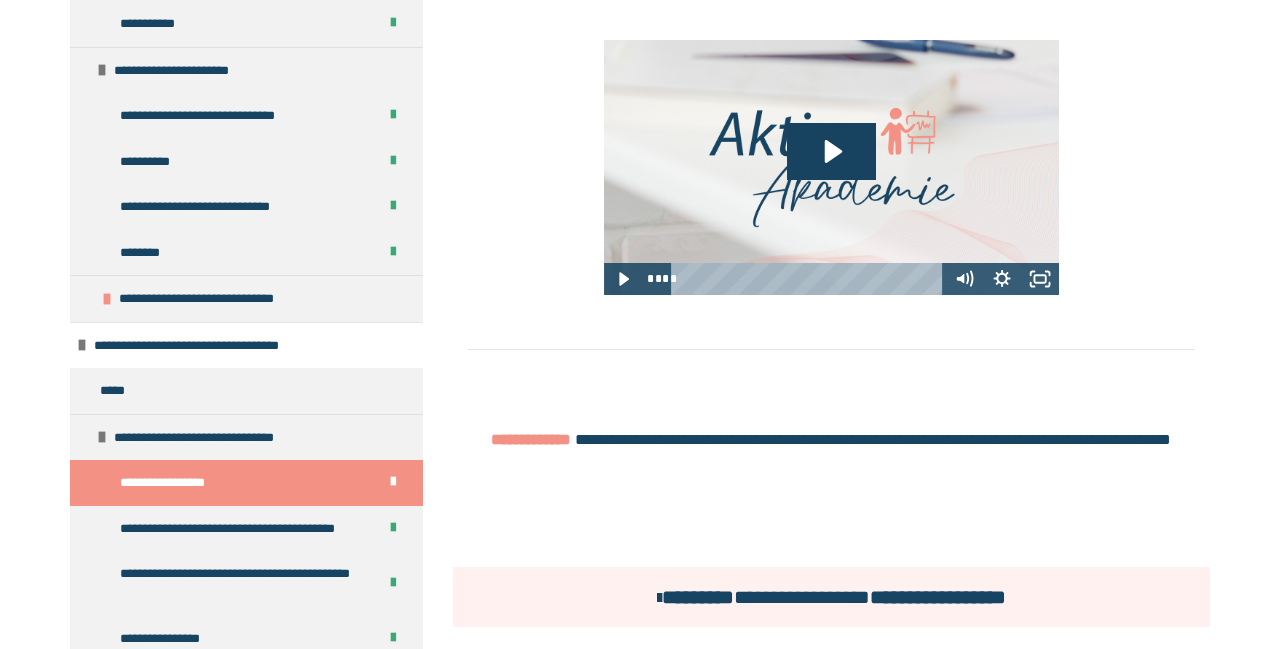 scroll, scrollTop: 792, scrollLeft: 0, axis: vertical 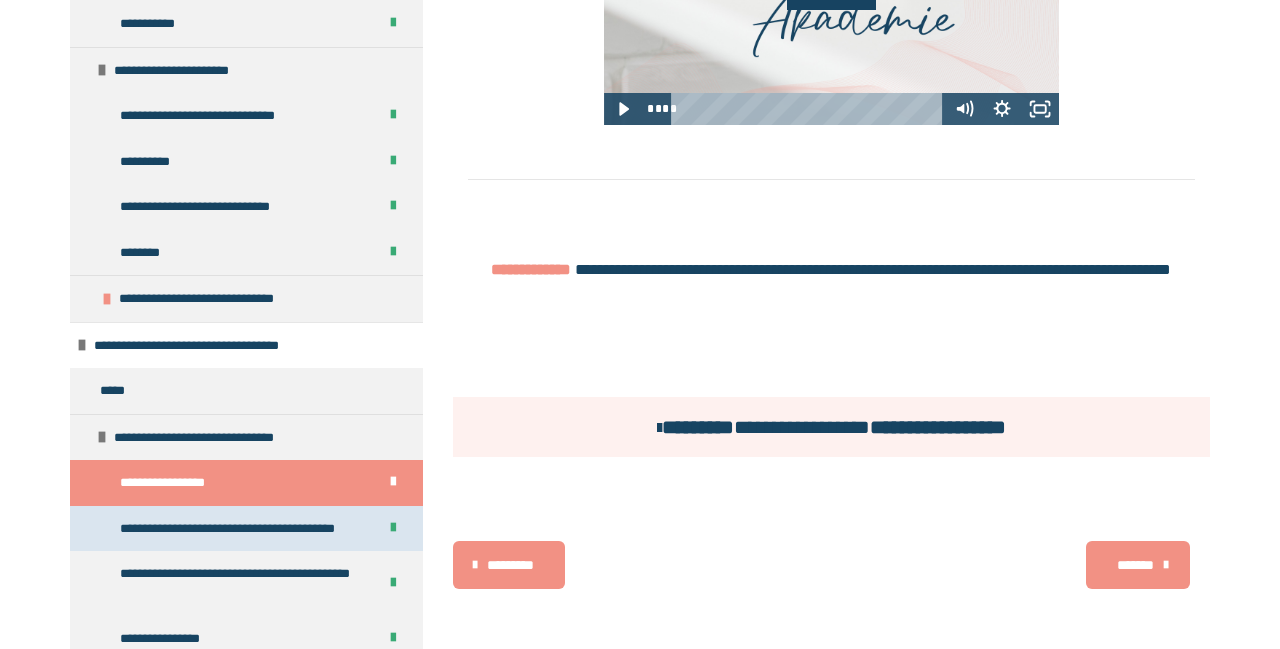 click on "**********" at bounding box center [235, 529] 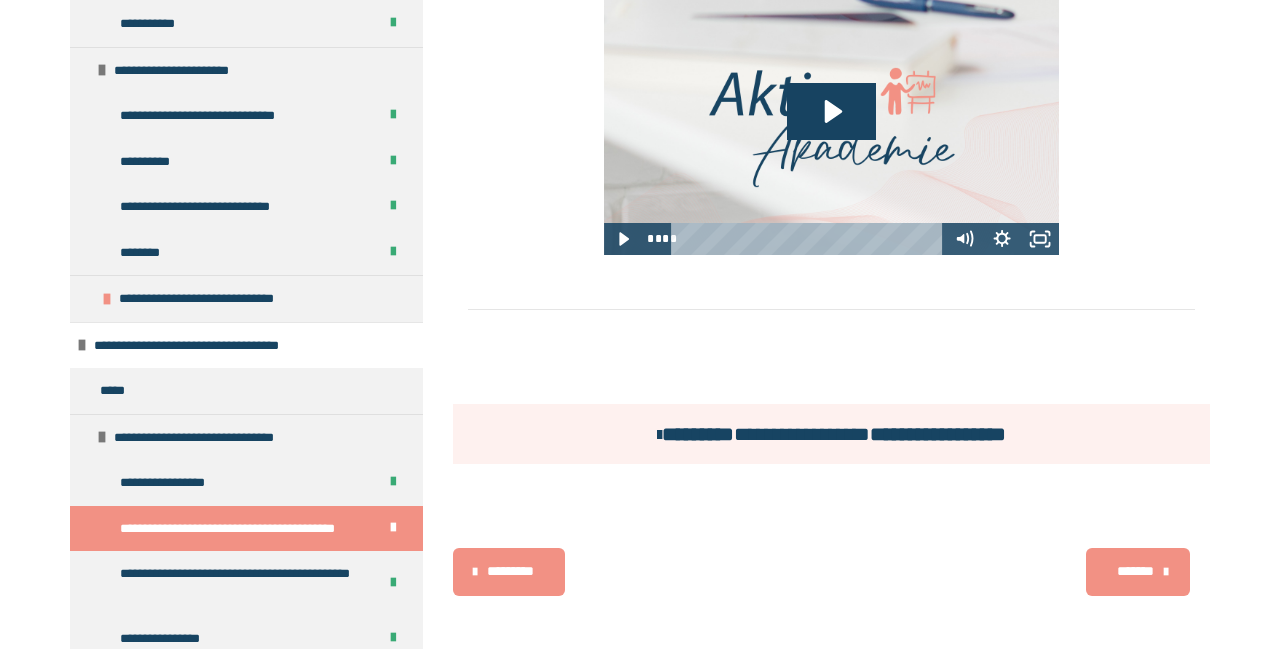 scroll, scrollTop: 700, scrollLeft: 0, axis: vertical 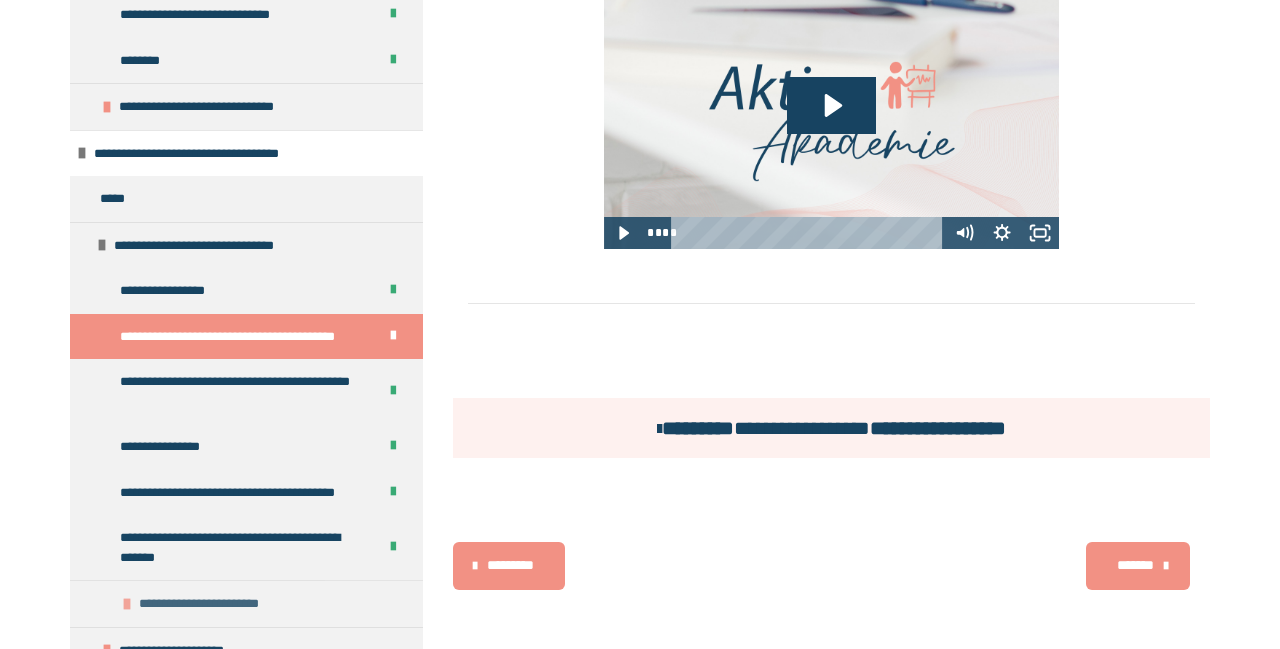 click at bounding box center [127, 604] 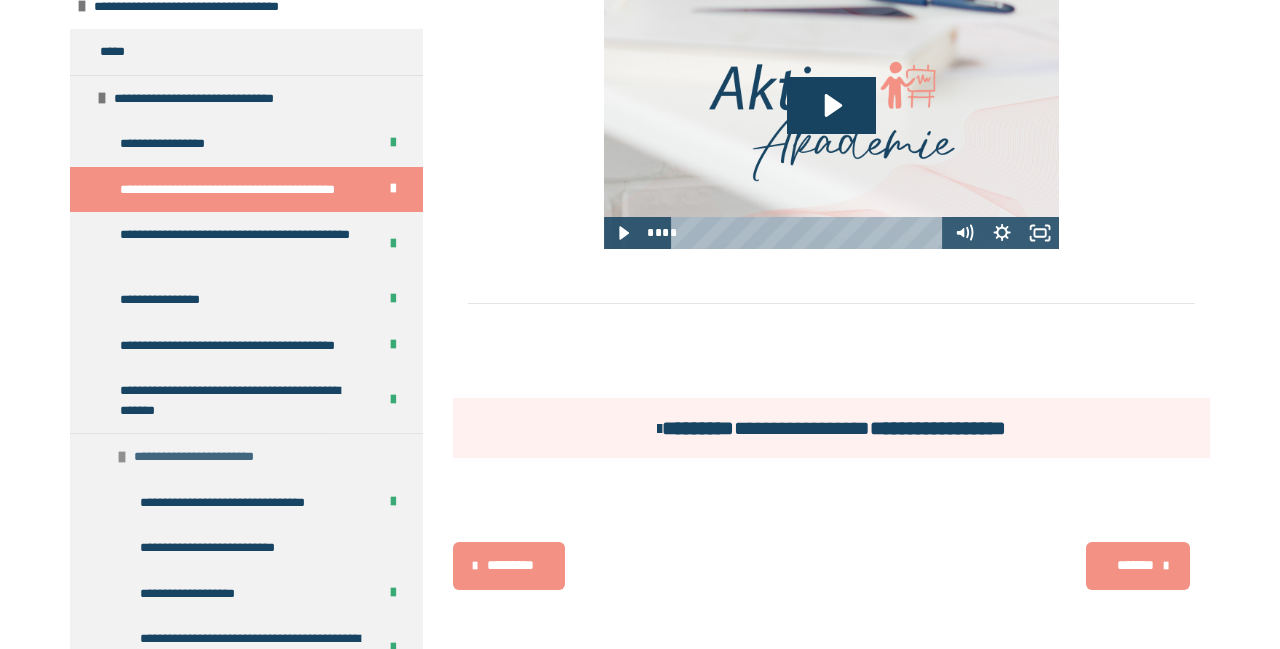 scroll, scrollTop: 1491, scrollLeft: 0, axis: vertical 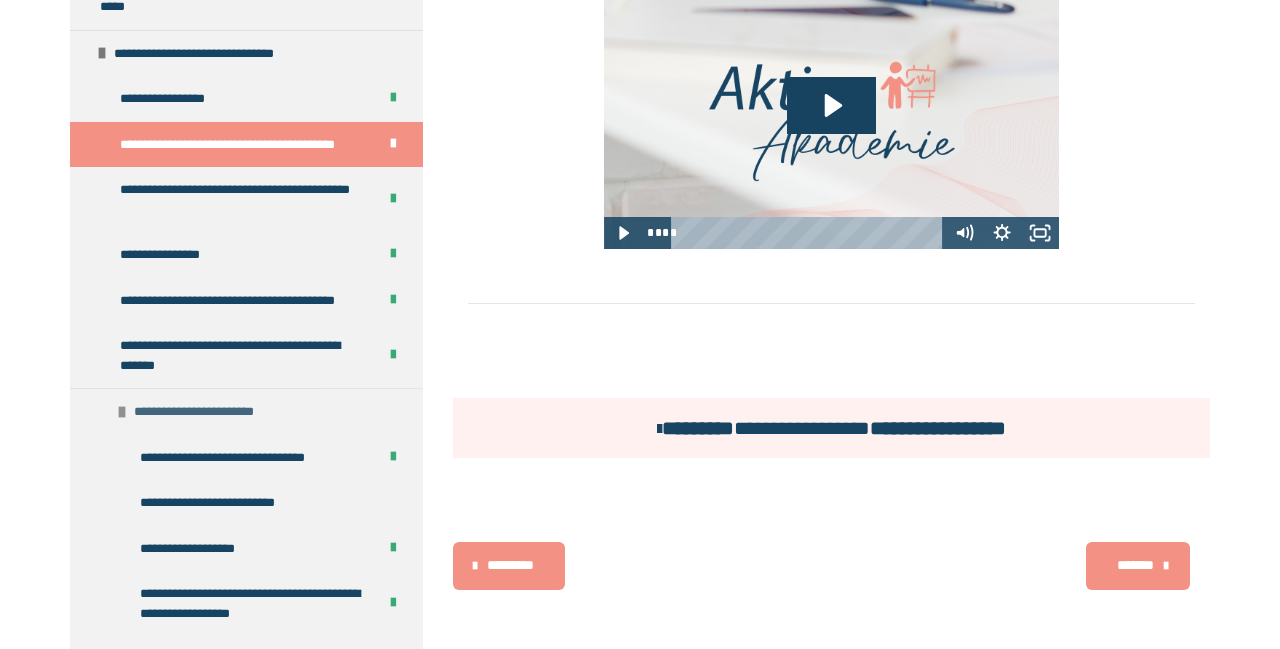 click at bounding box center (122, 412) 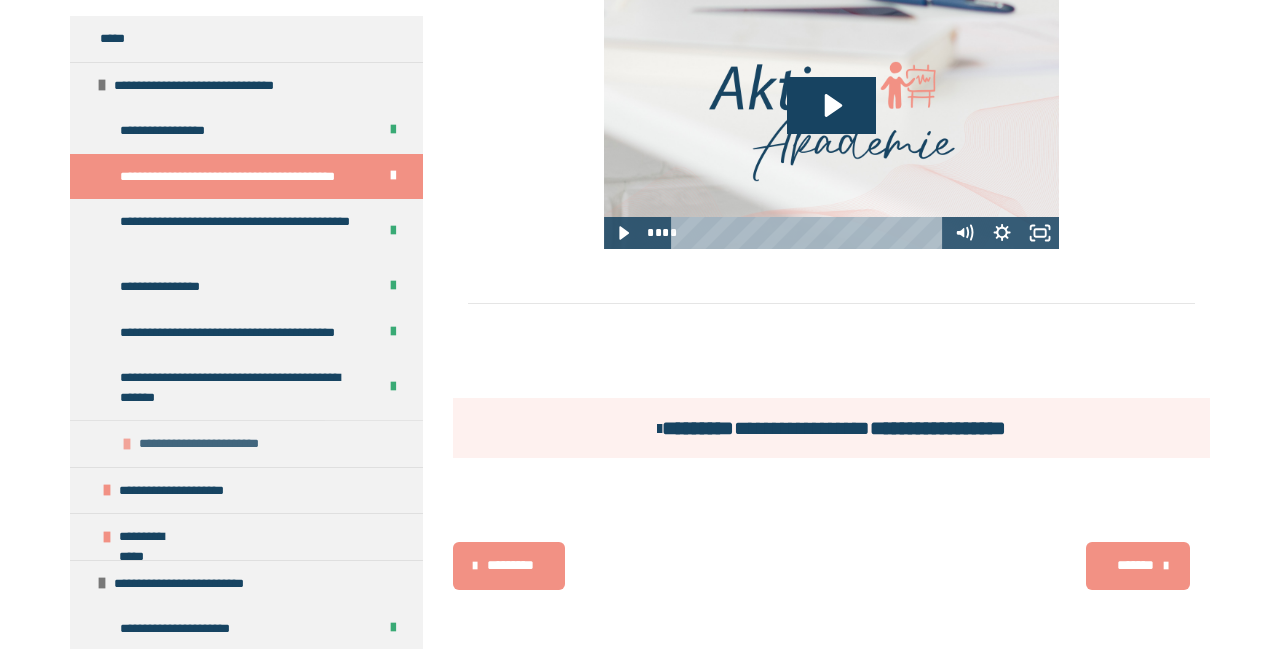 scroll, scrollTop: 1491, scrollLeft: 0, axis: vertical 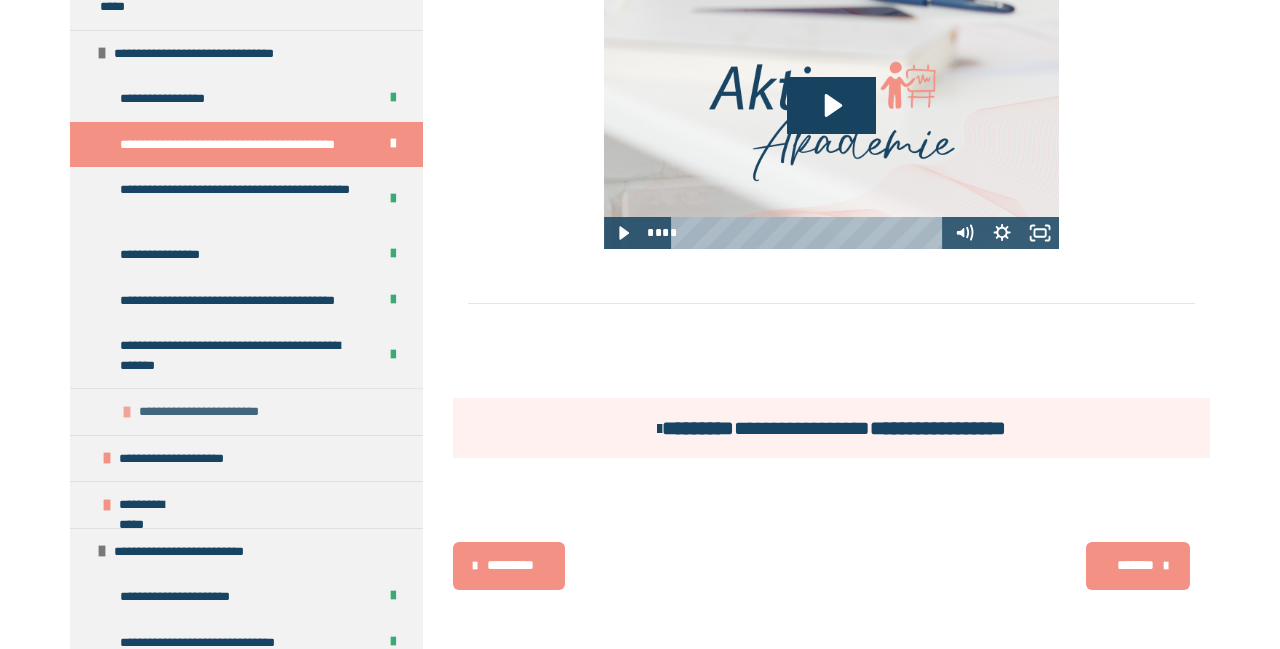 click on "**********" at bounding box center [208, 412] 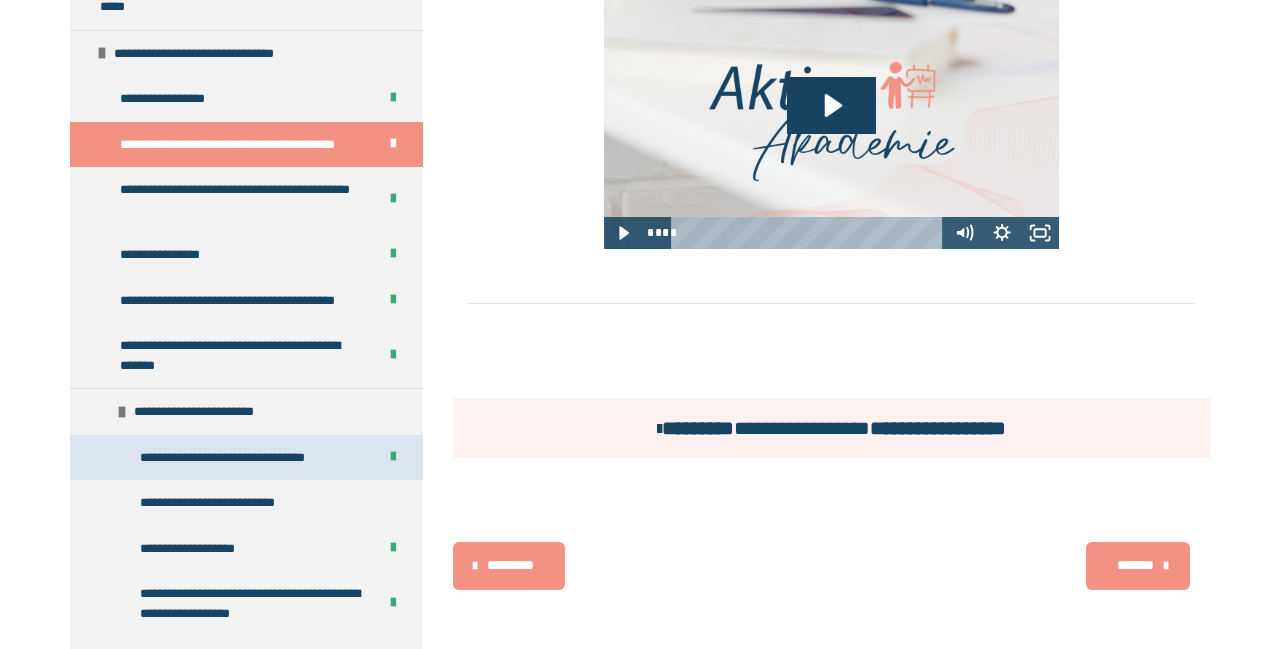 click on "**********" at bounding box center [229, 458] 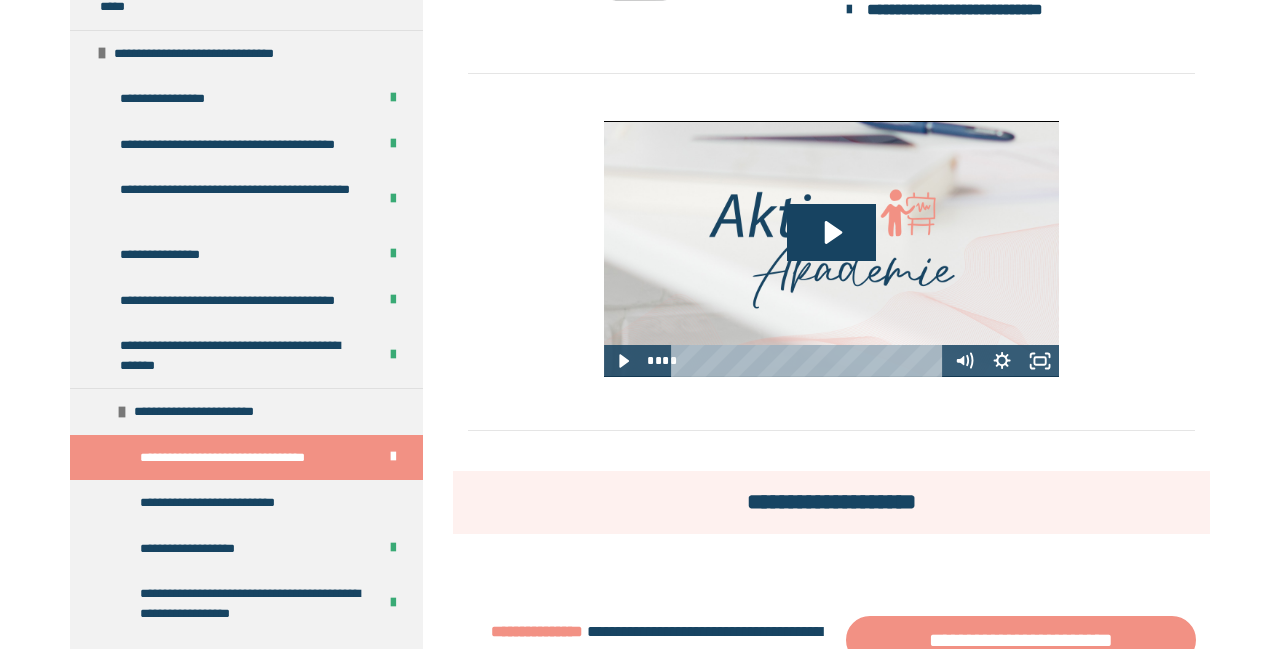 scroll, scrollTop: 474, scrollLeft: 0, axis: vertical 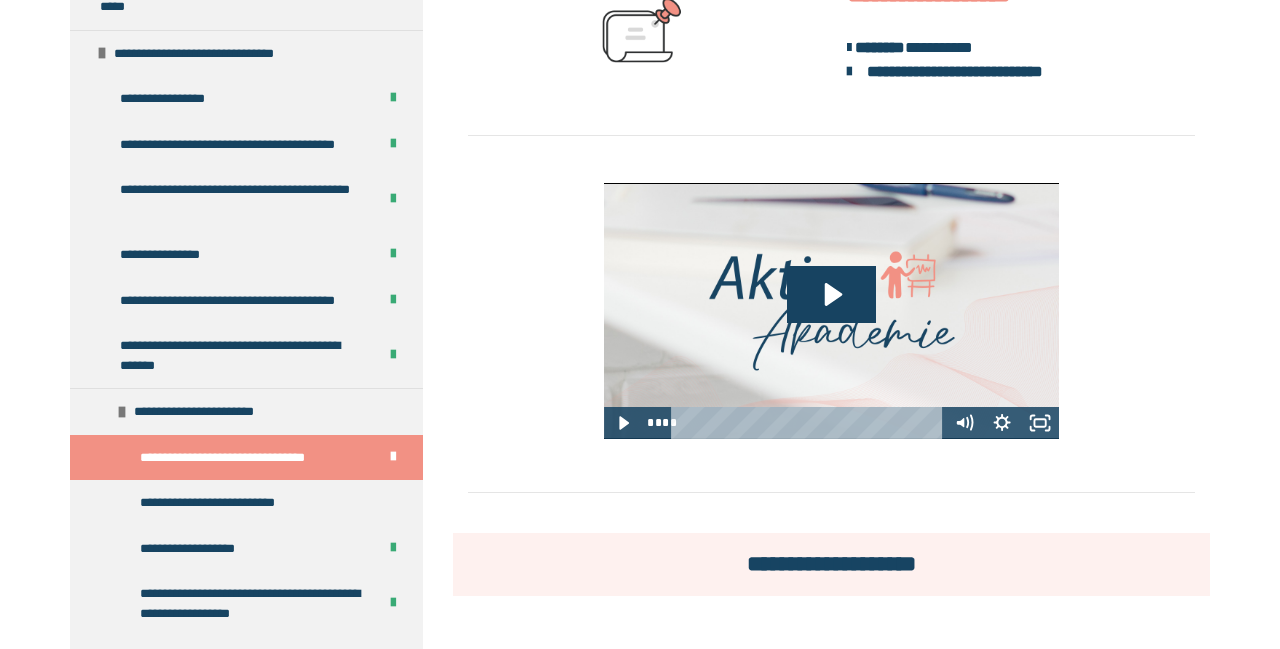 click at bounding box center [82, -1270] 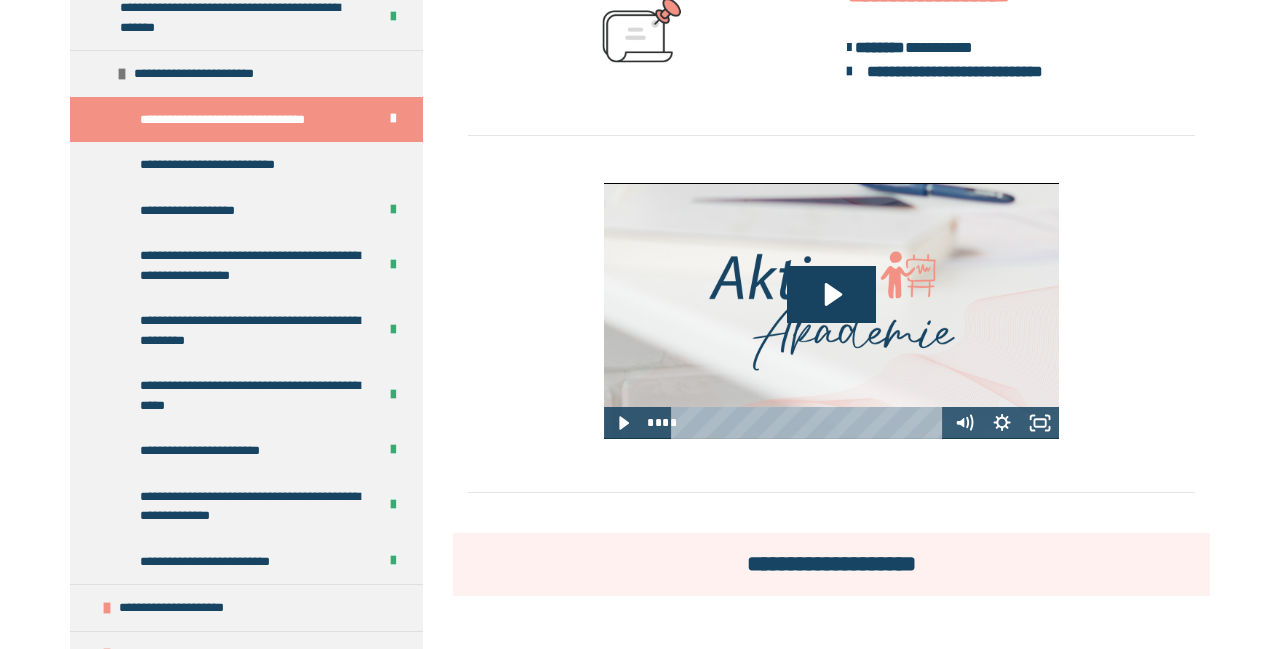 click on "**********" at bounding box center (246, -1270) 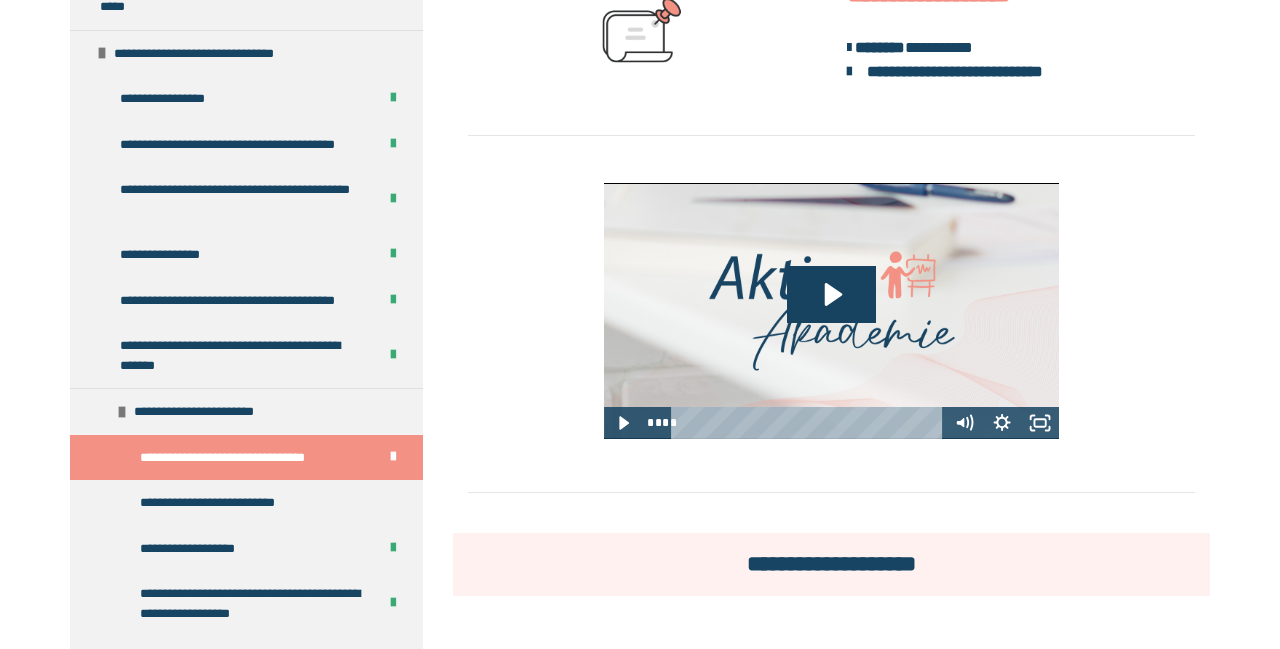 click at bounding box center [82, -1270] 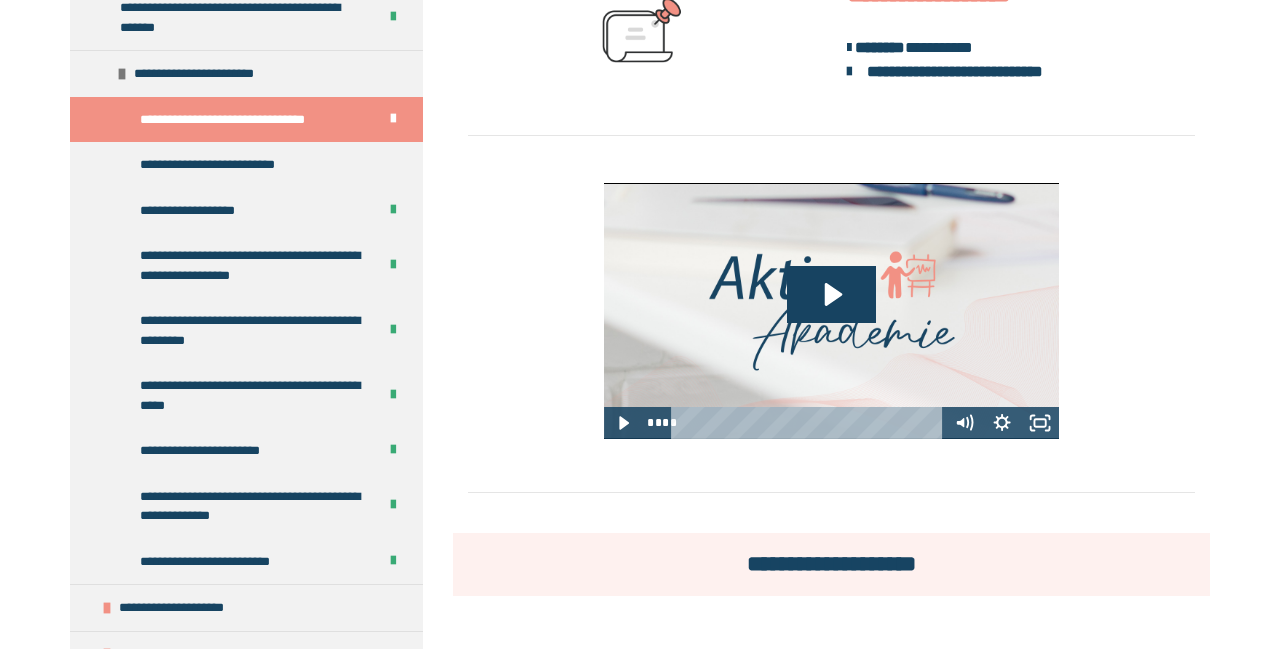 click on "**********" at bounding box center (246, -1270) 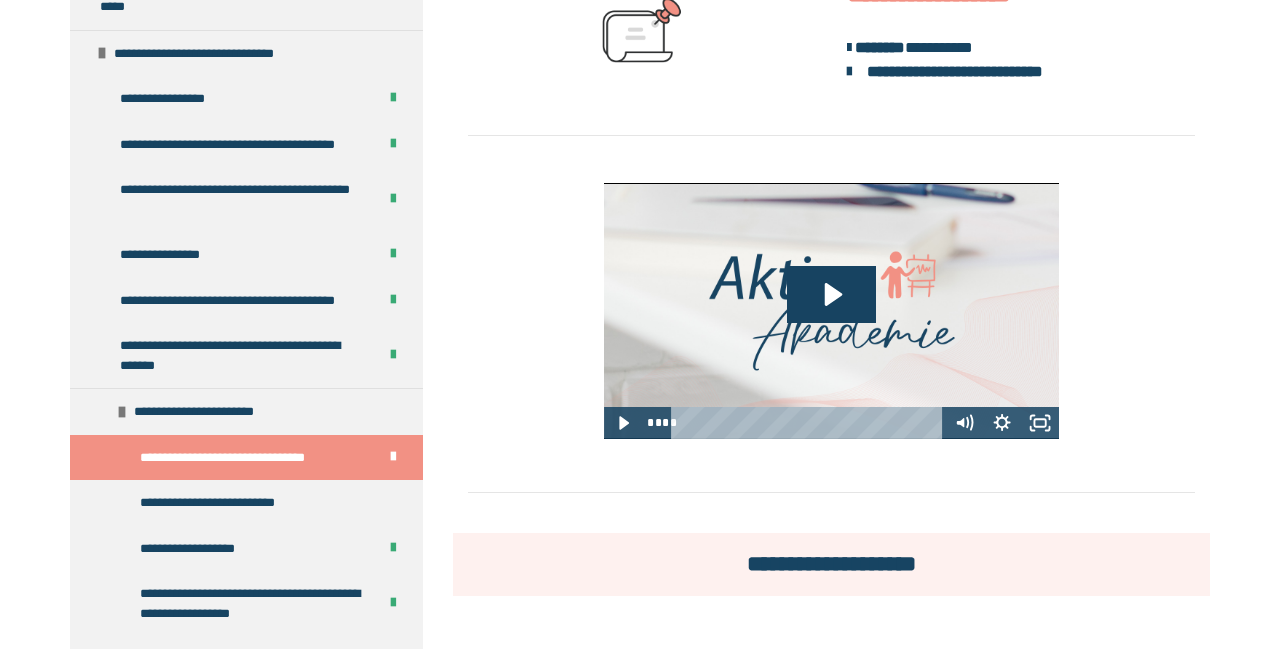 click at bounding box center (82, -1270) 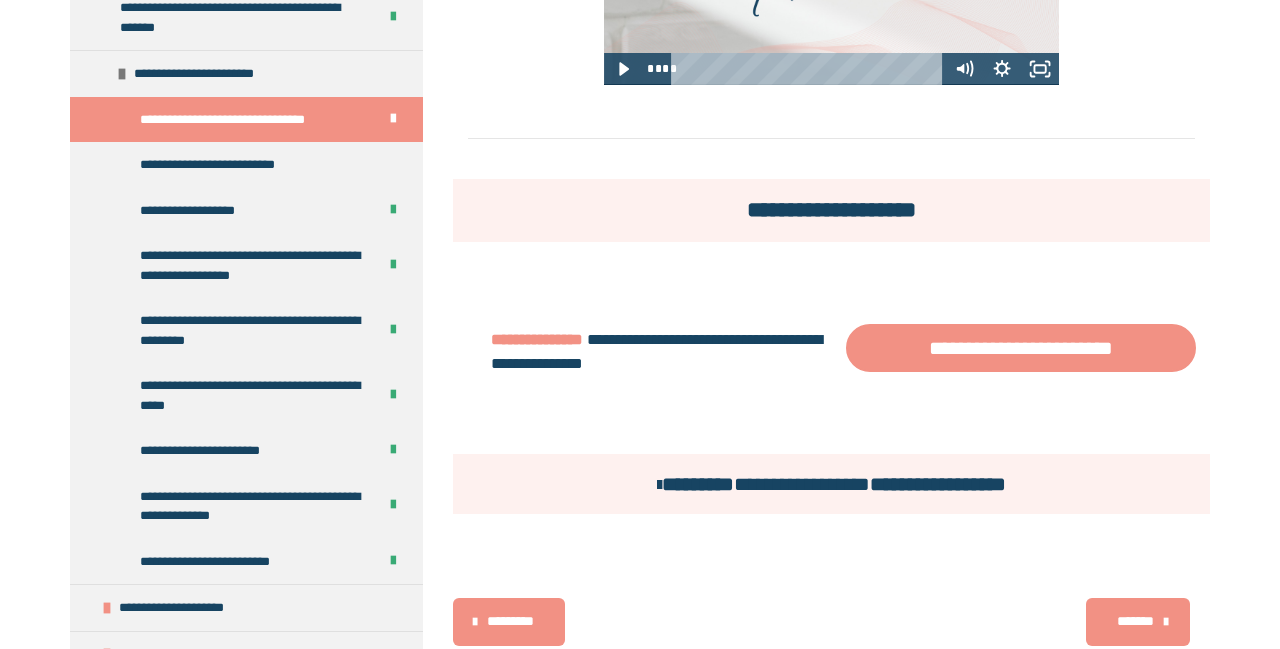 scroll, scrollTop: 890, scrollLeft: 0, axis: vertical 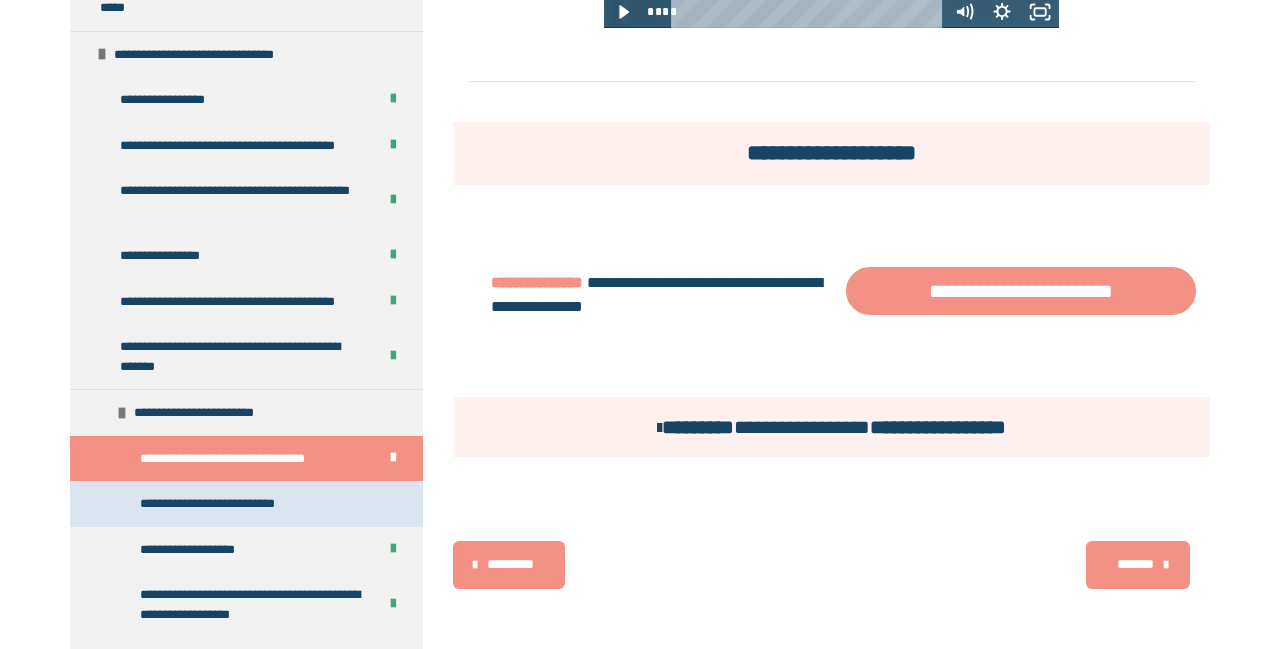 click on "**********" at bounding box center (224, 504) 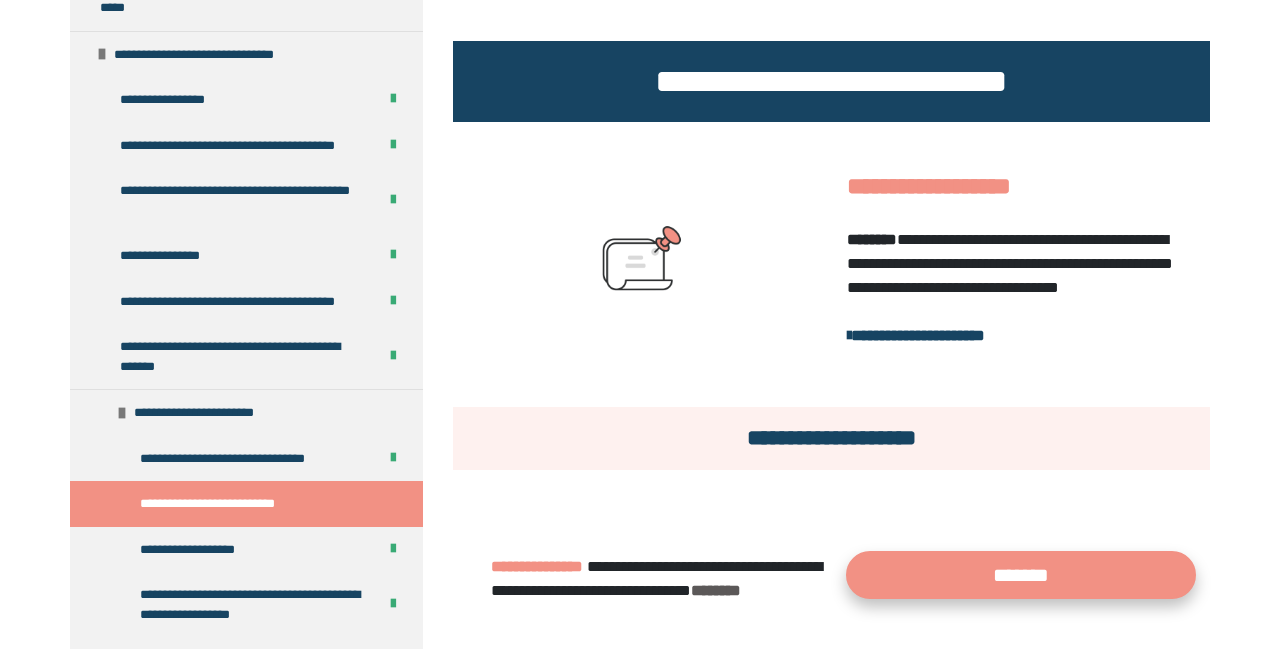 click on "*******" at bounding box center (1021, 575) 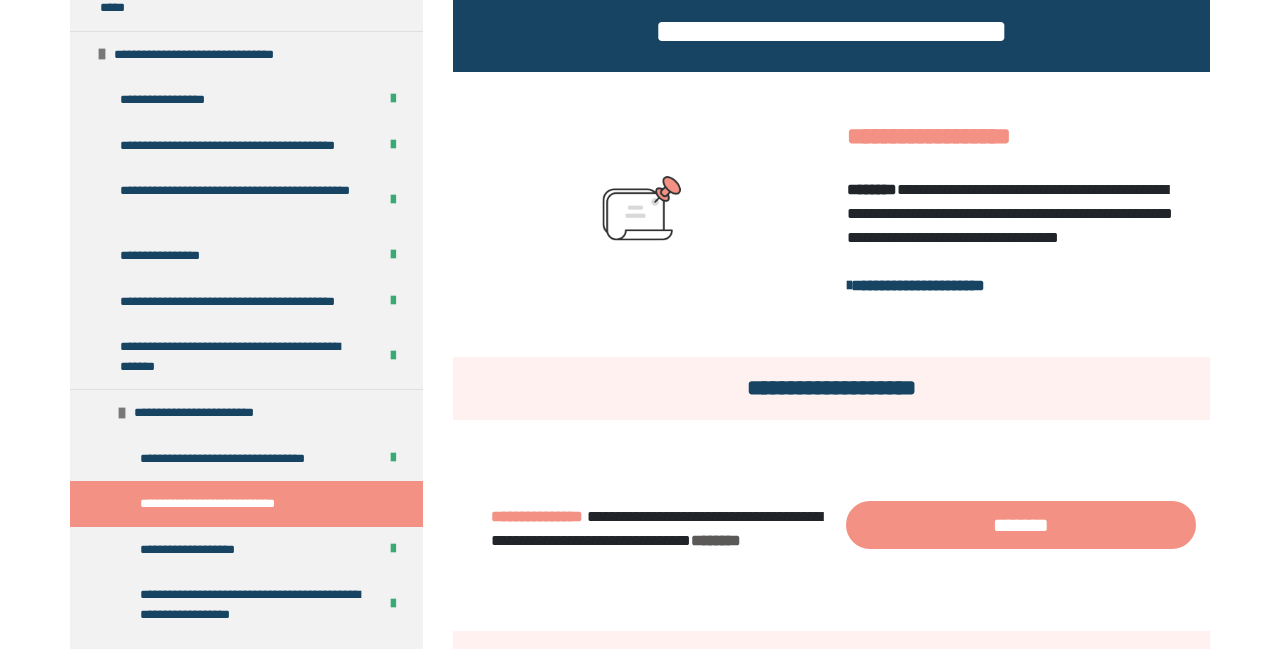 scroll, scrollTop: 386, scrollLeft: 0, axis: vertical 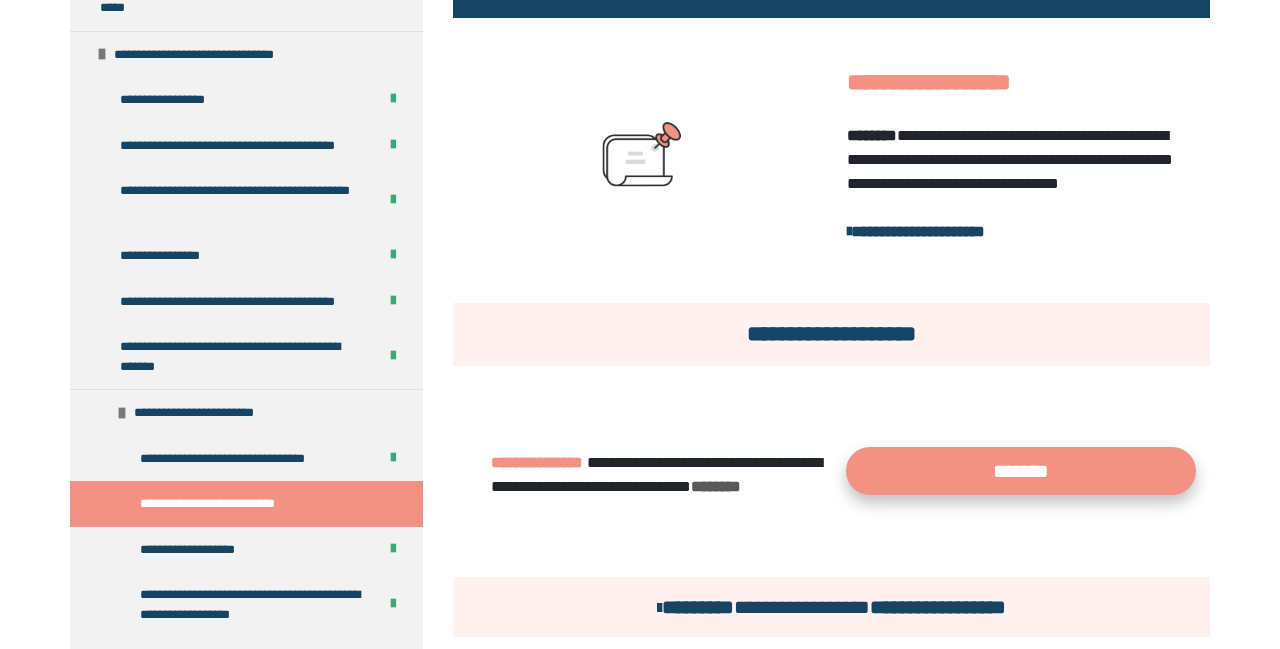 click on "*******" at bounding box center (1021, 471) 